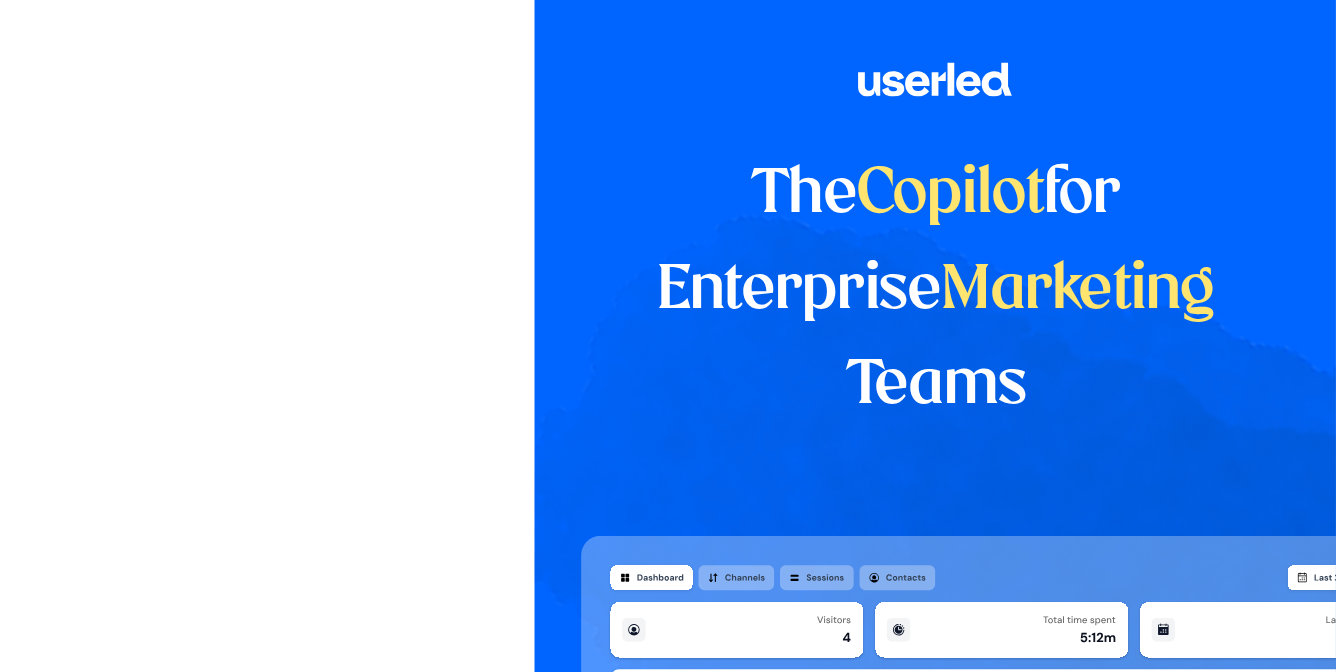 scroll, scrollTop: 0, scrollLeft: 0, axis: both 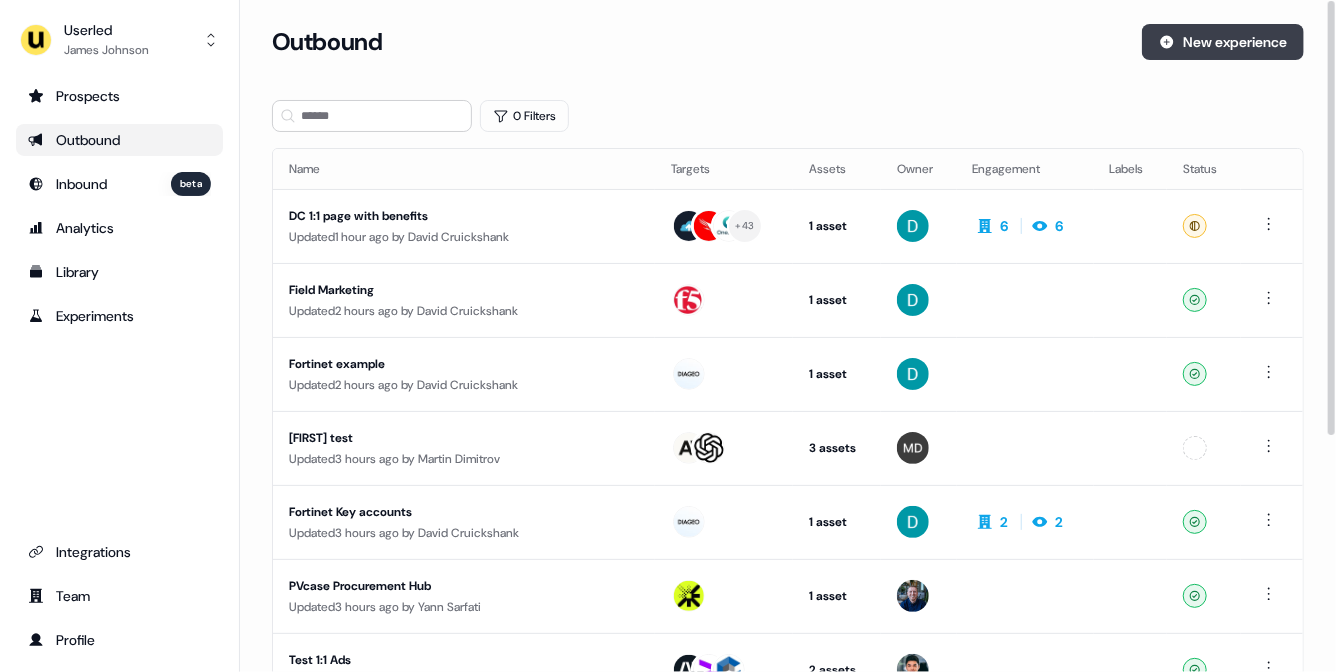 click on "New experience" at bounding box center [1223, 42] 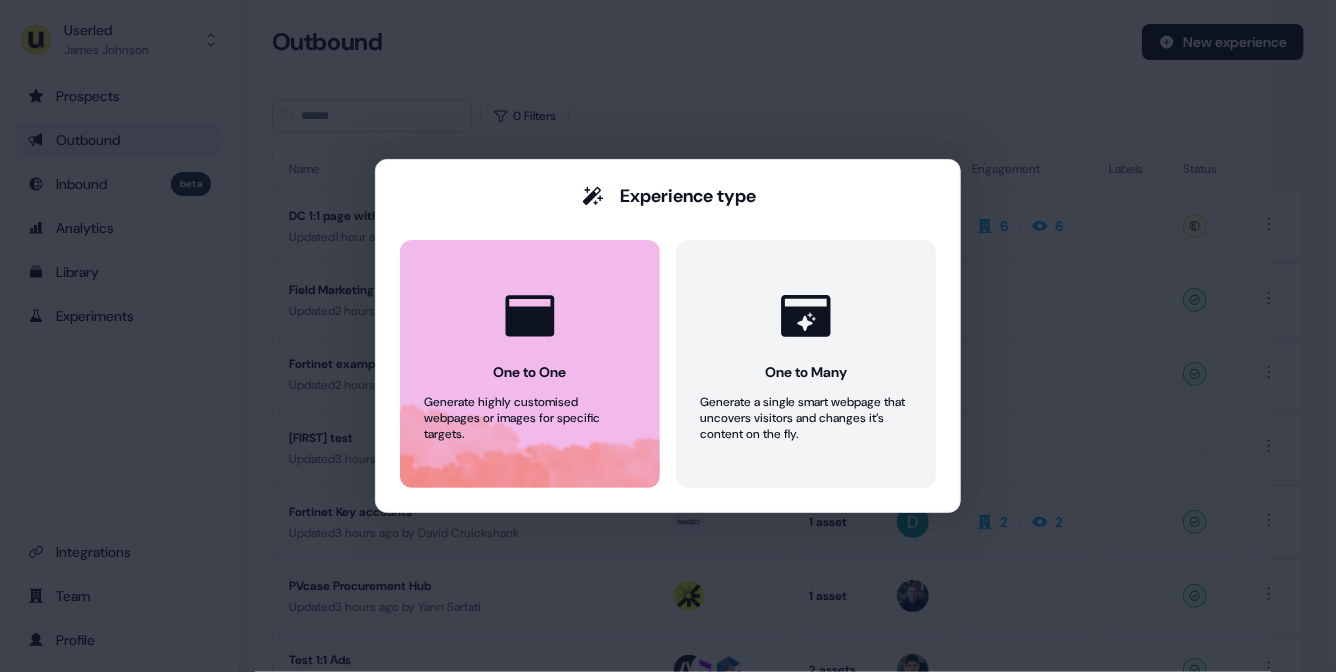 click at bounding box center [530, 316] 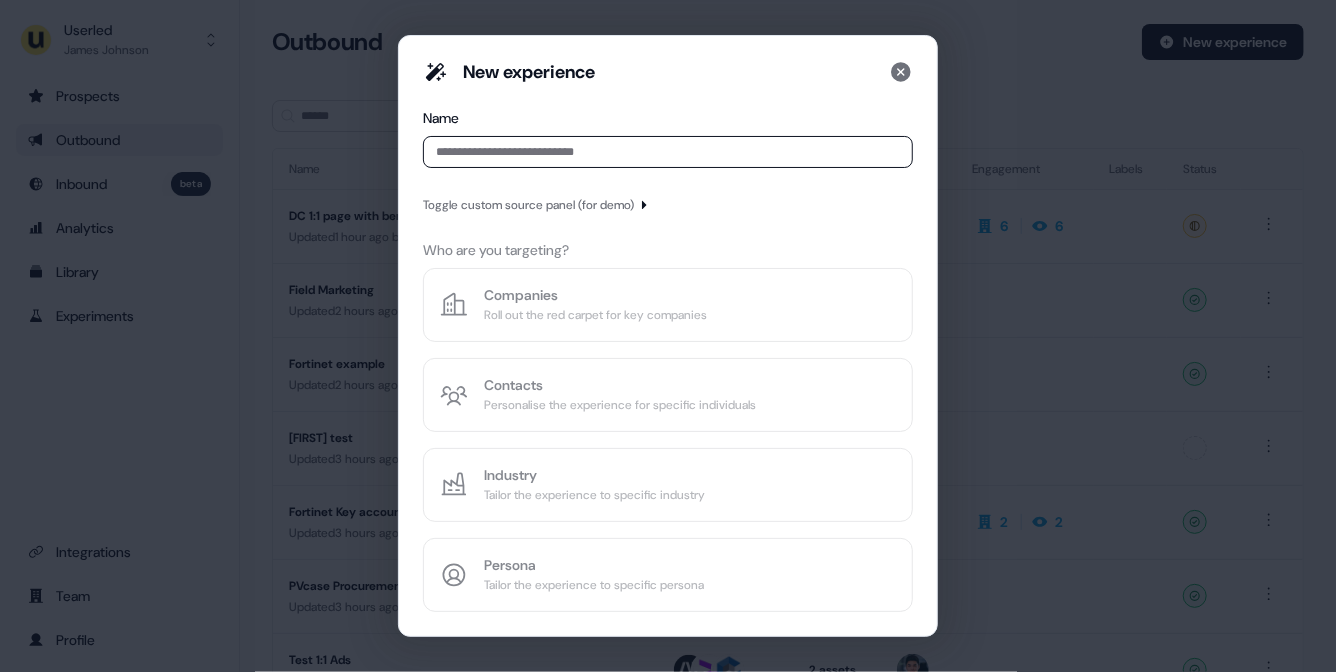 type on "*" 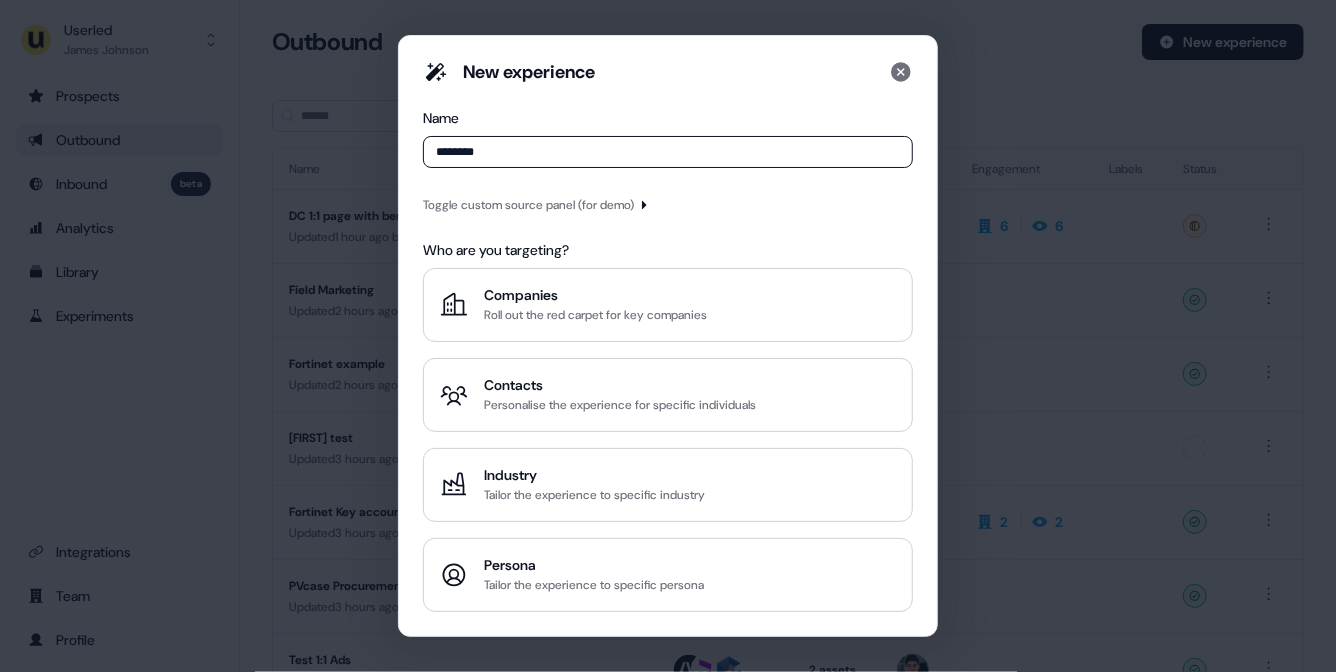 type on "*******" 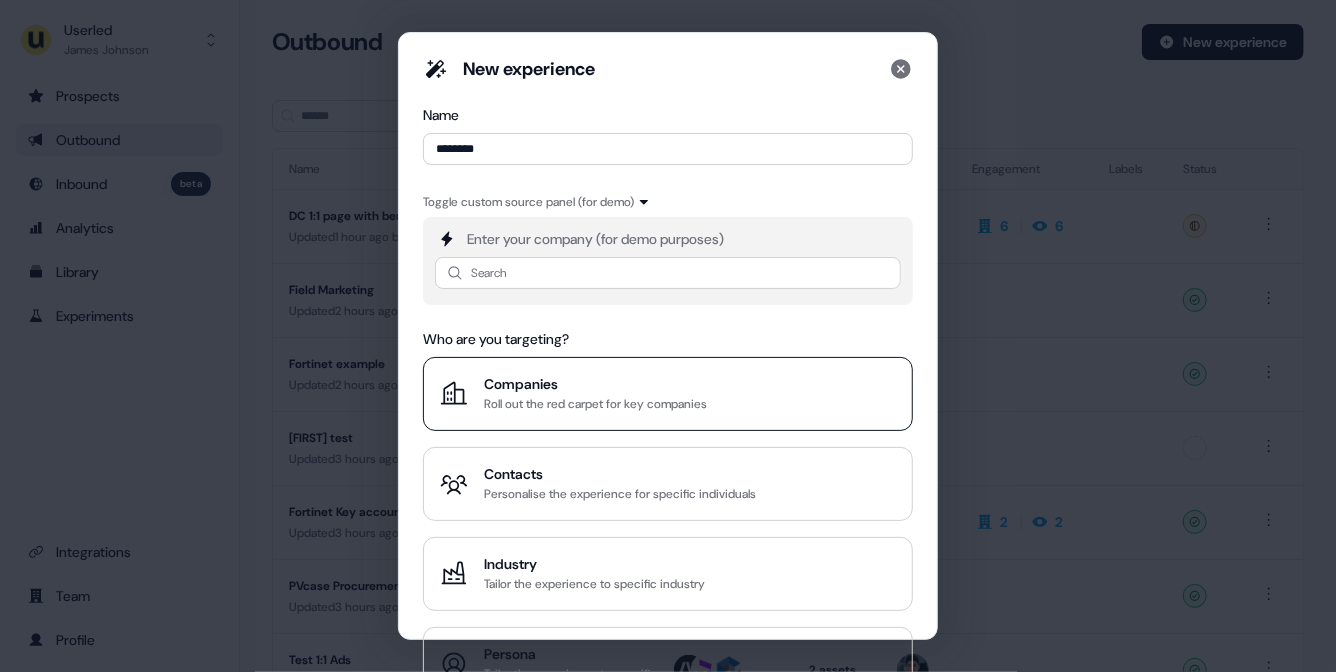 click on "Companies" at bounding box center (595, 384) 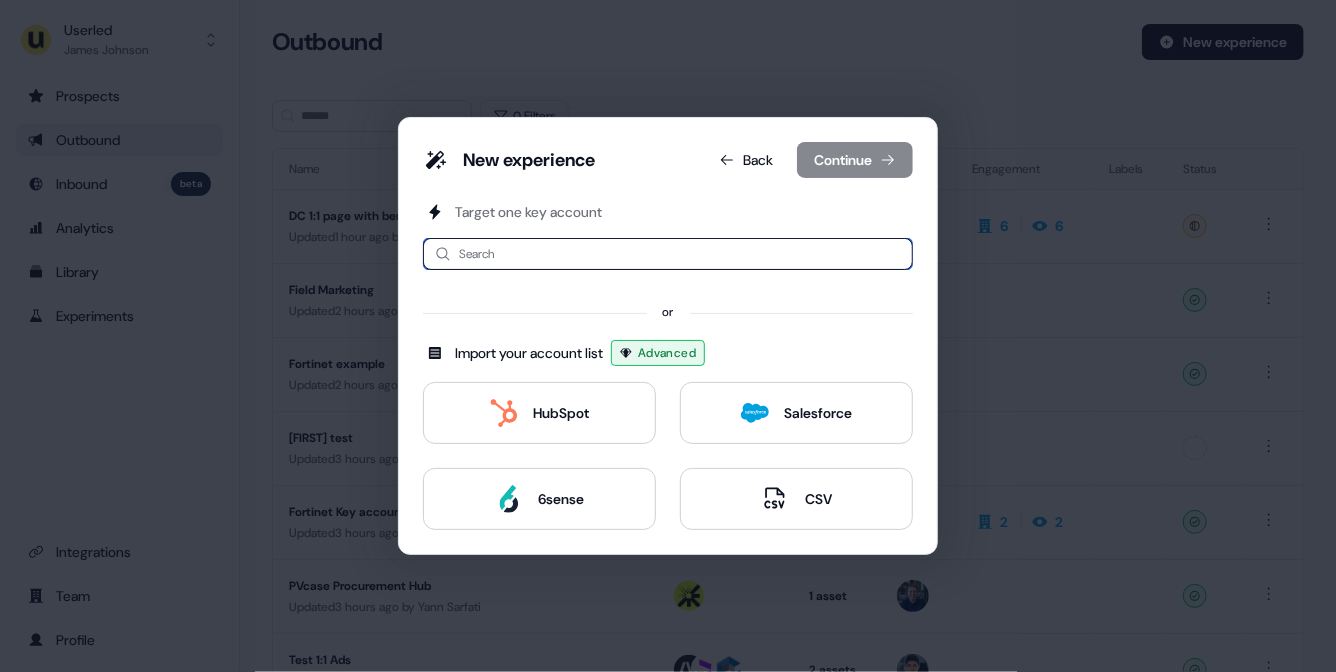 click at bounding box center (668, 254) 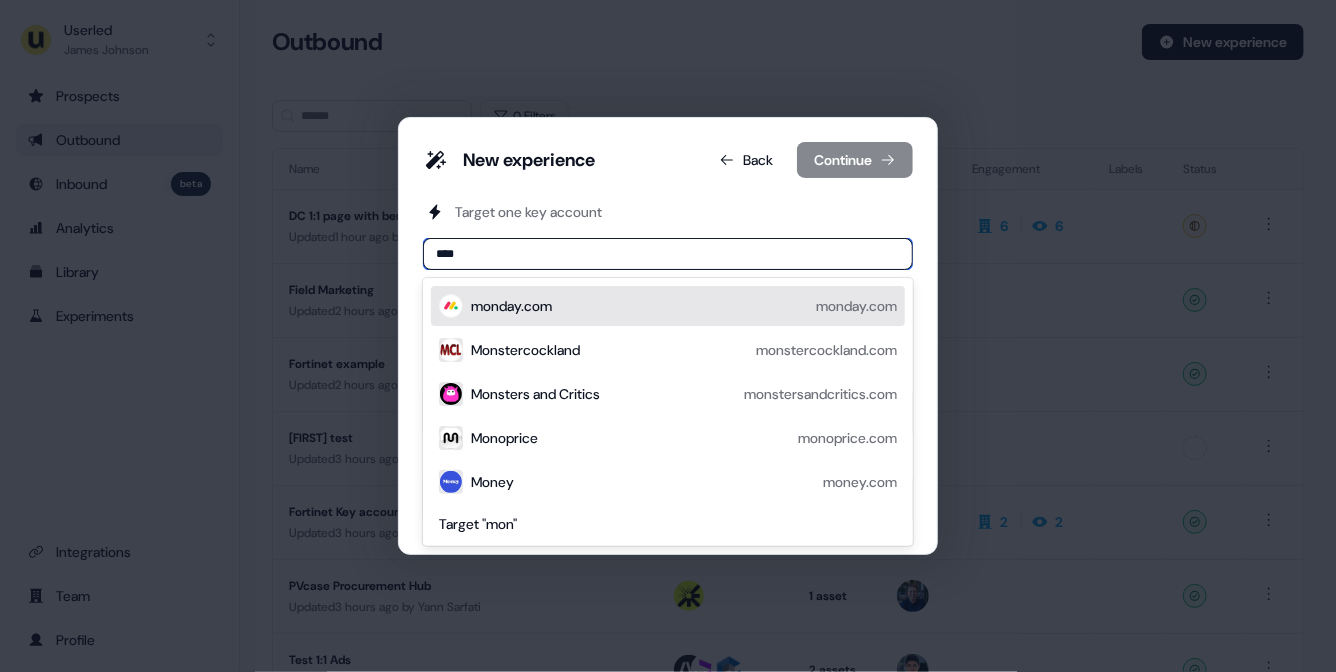 type on "*****" 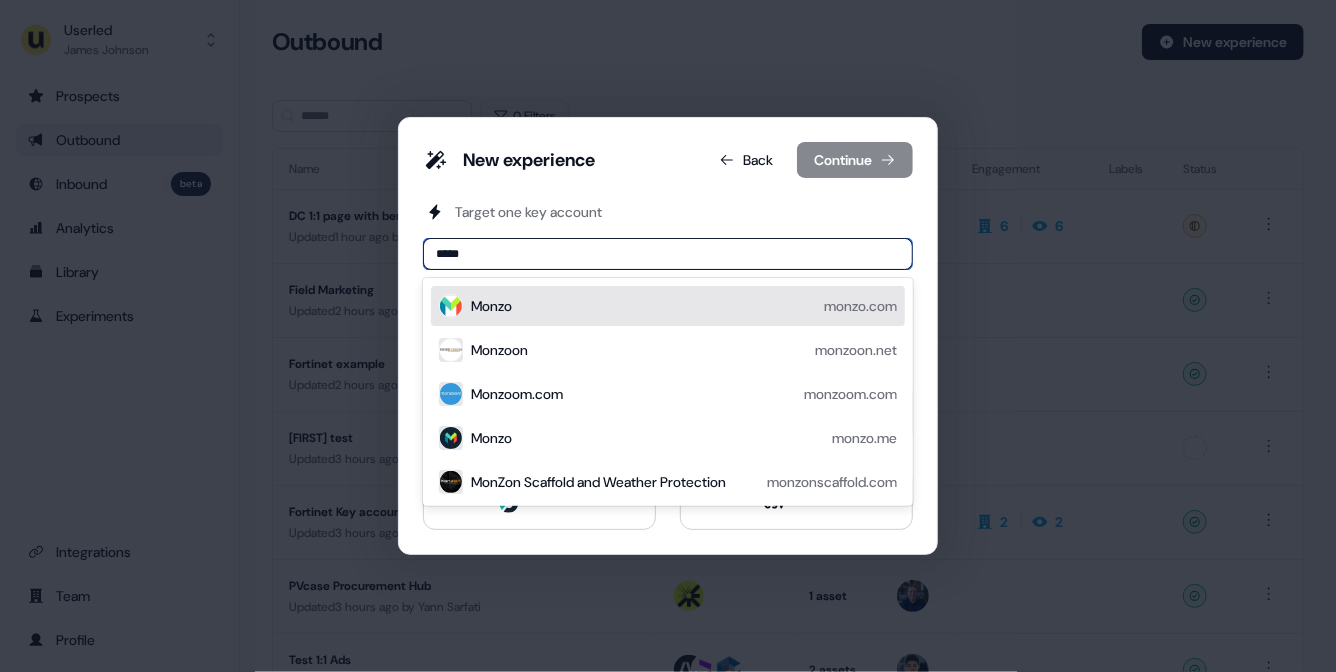 click on "Monzo monzo.com" at bounding box center (684, 306) 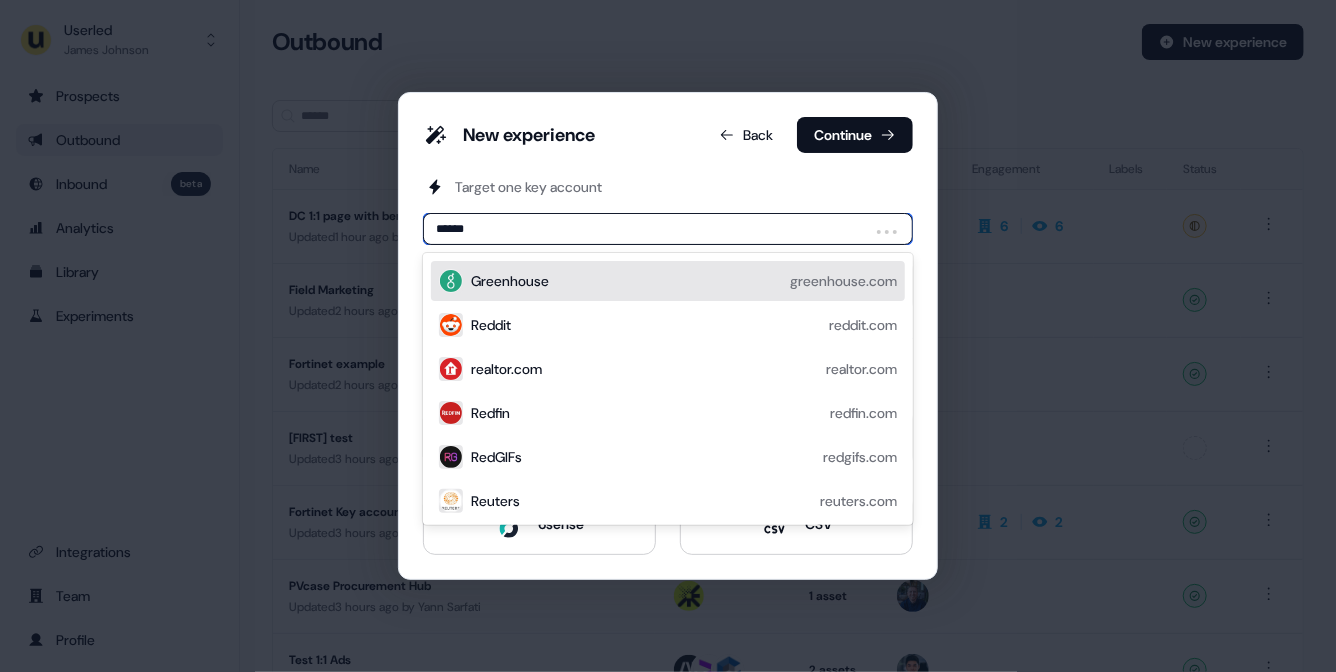 type on "*******" 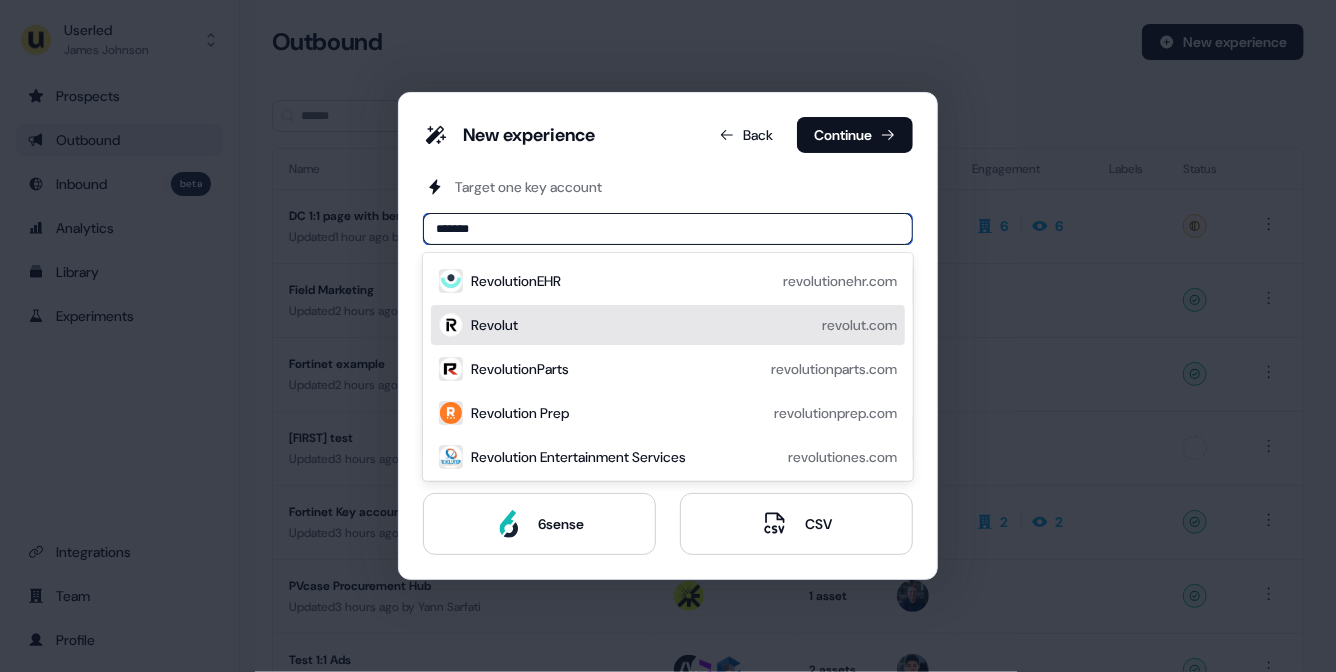 click on "Revolut revolut.com" at bounding box center (684, 325) 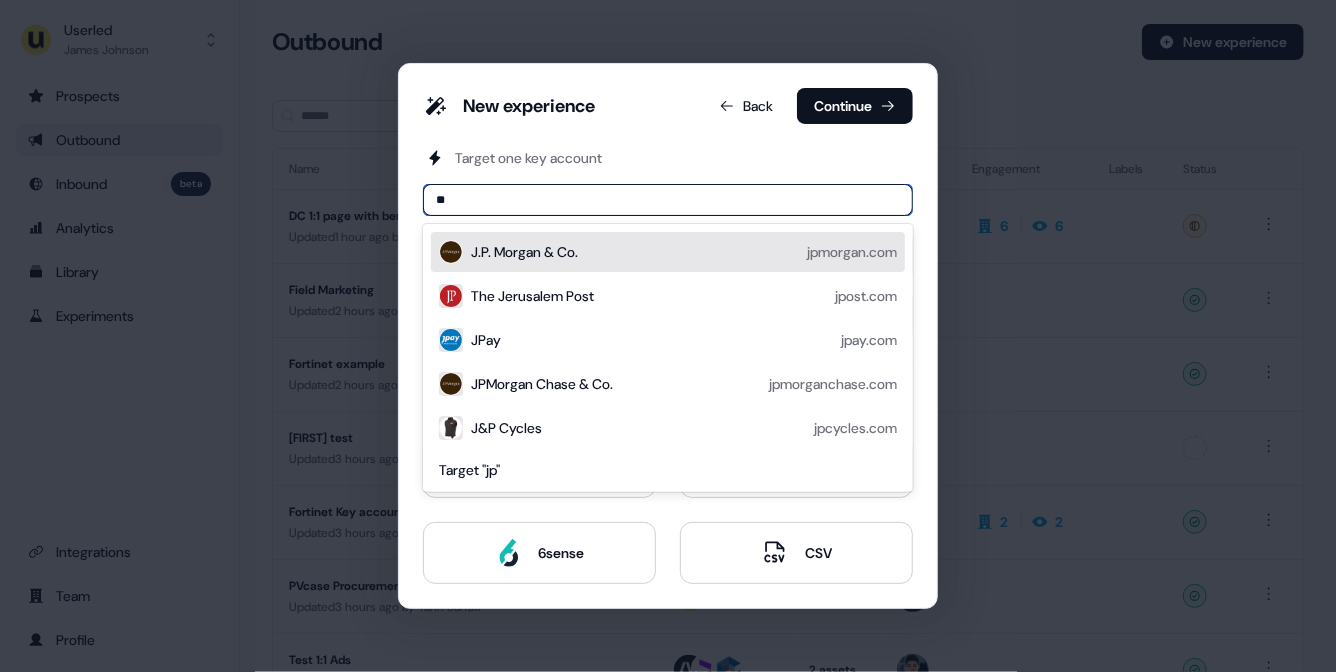 type on "***" 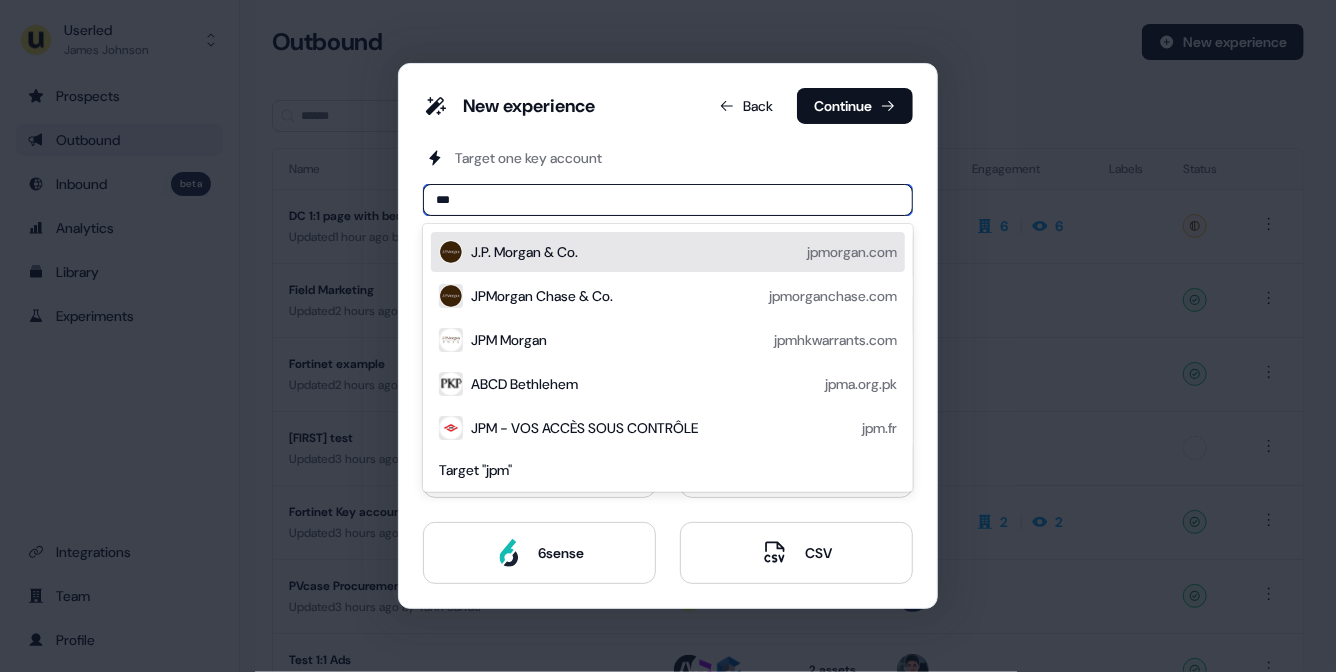 click on "J.P. Morgan & Co." at bounding box center (524, 252) 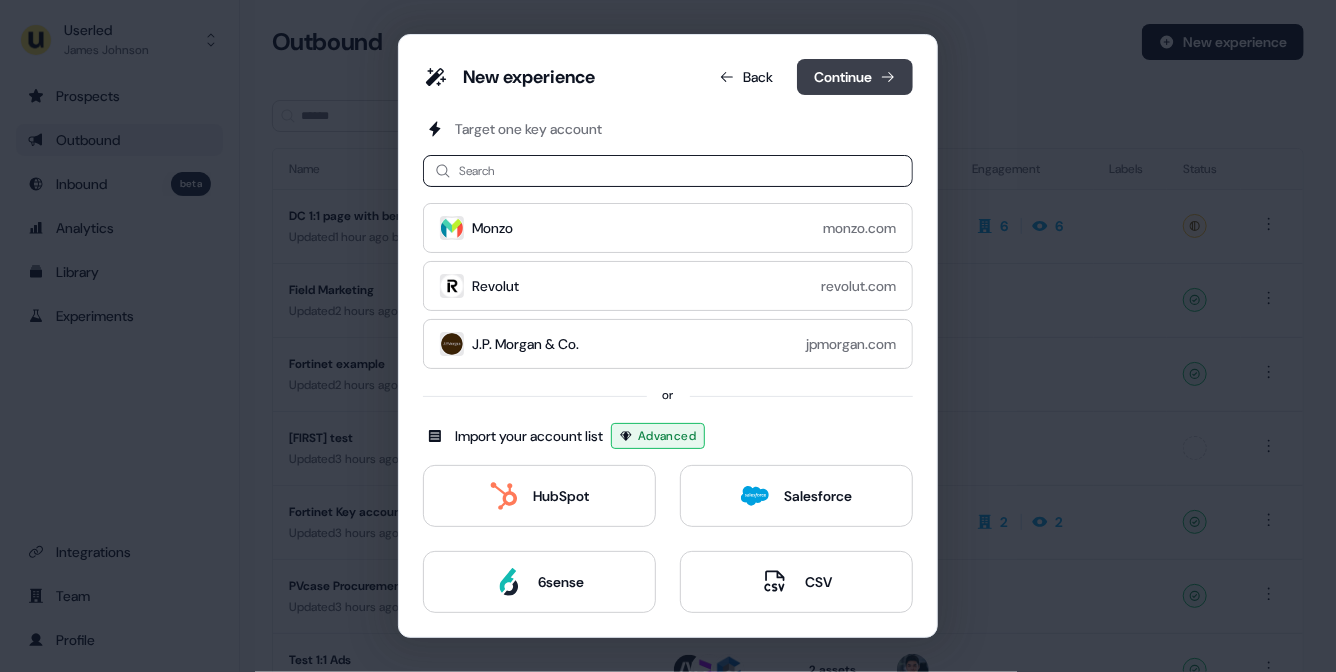 click on "Continue" at bounding box center [855, 77] 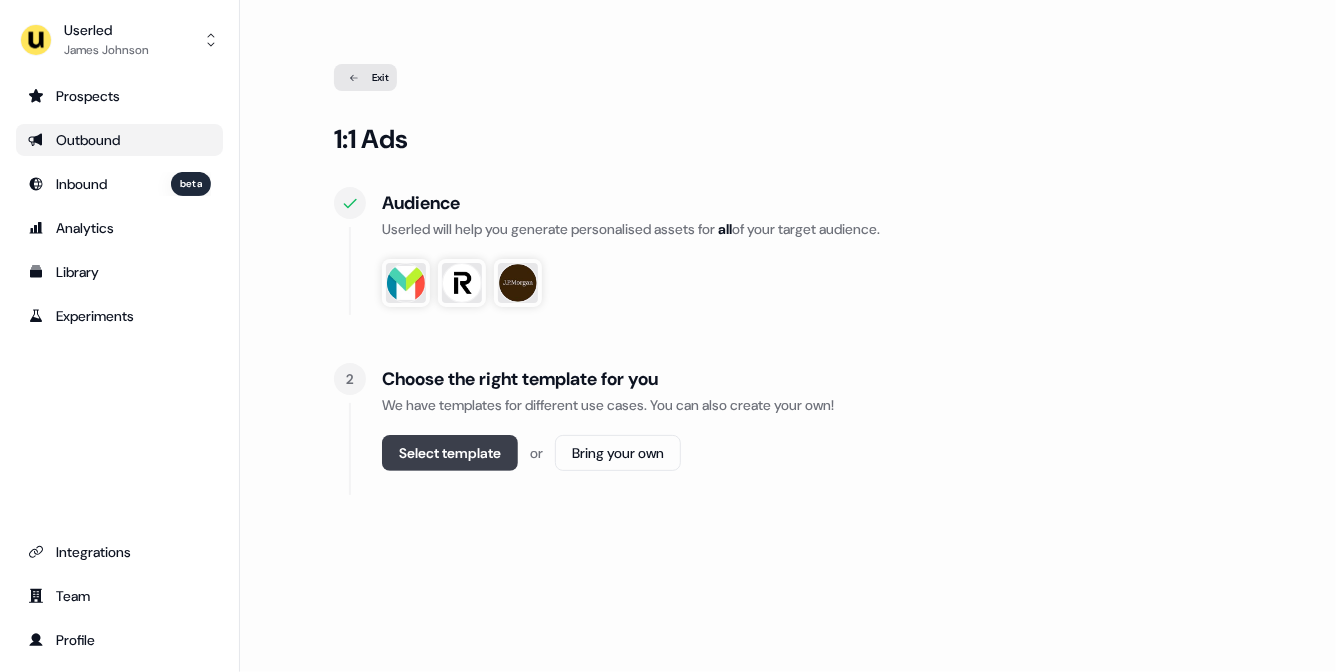 click on "Select template" at bounding box center (450, 453) 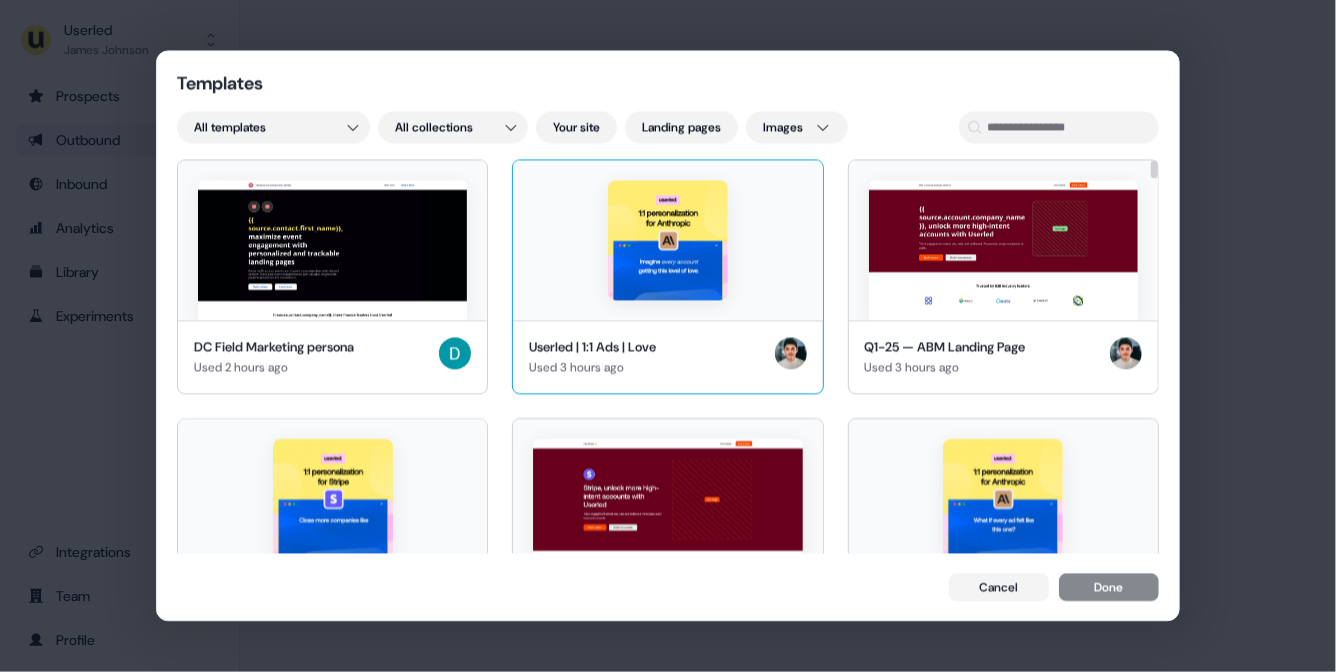 click at bounding box center (668, 240) 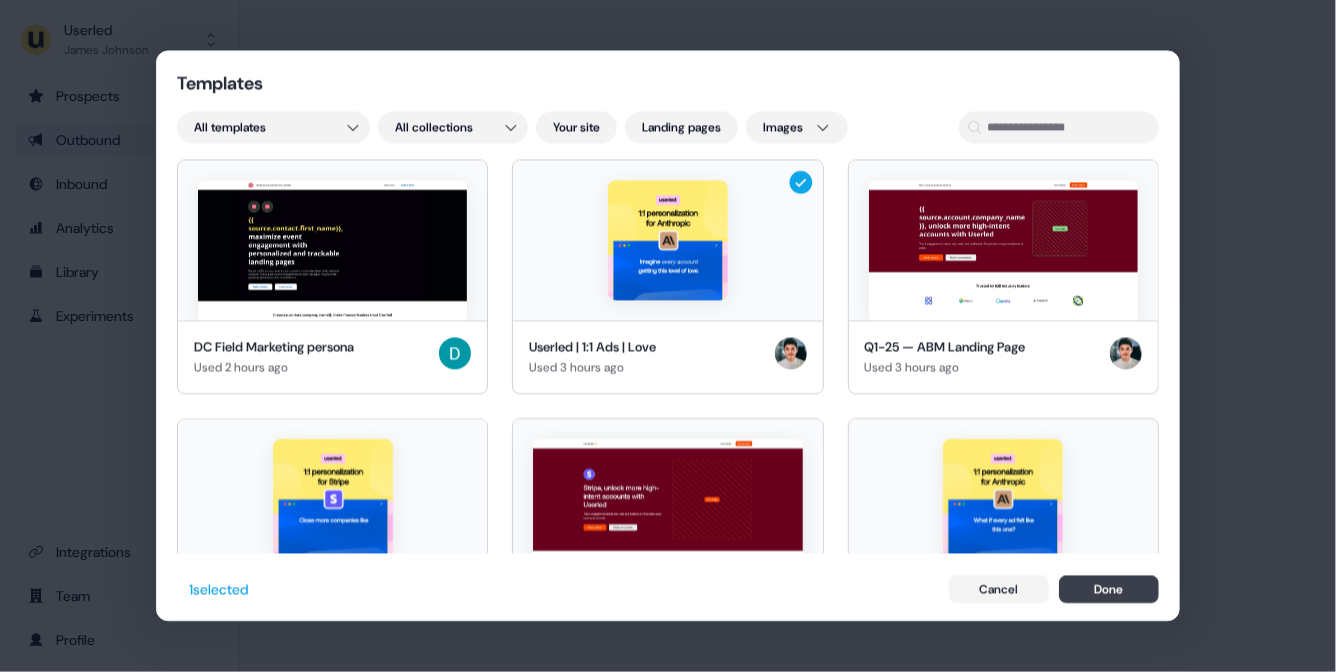 click on "Done" at bounding box center (1109, 589) 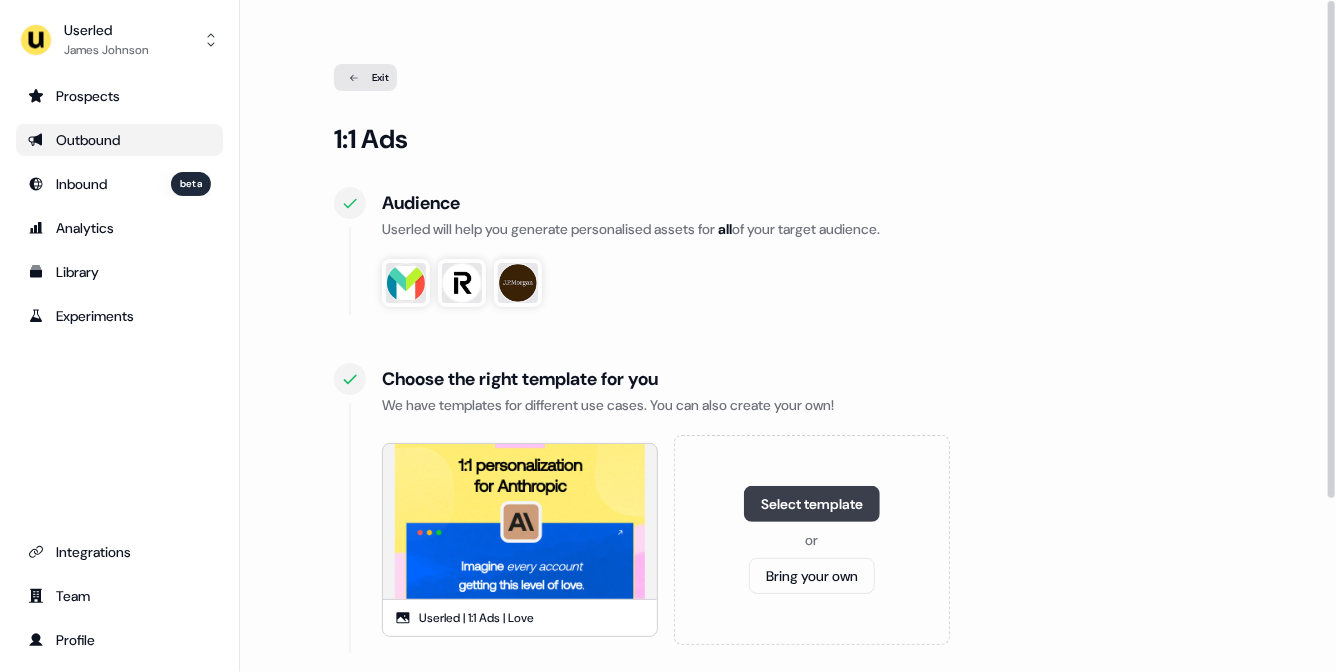click on "Select template" at bounding box center (812, 504) 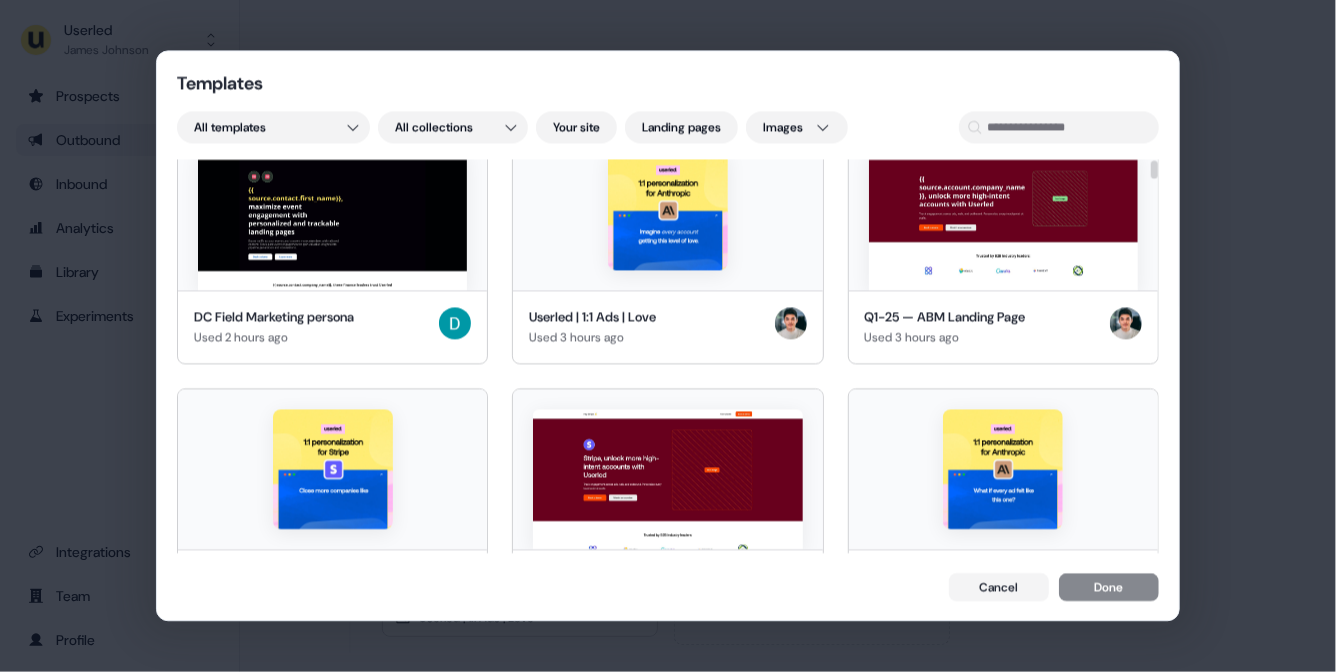 scroll, scrollTop: 29, scrollLeft: 0, axis: vertical 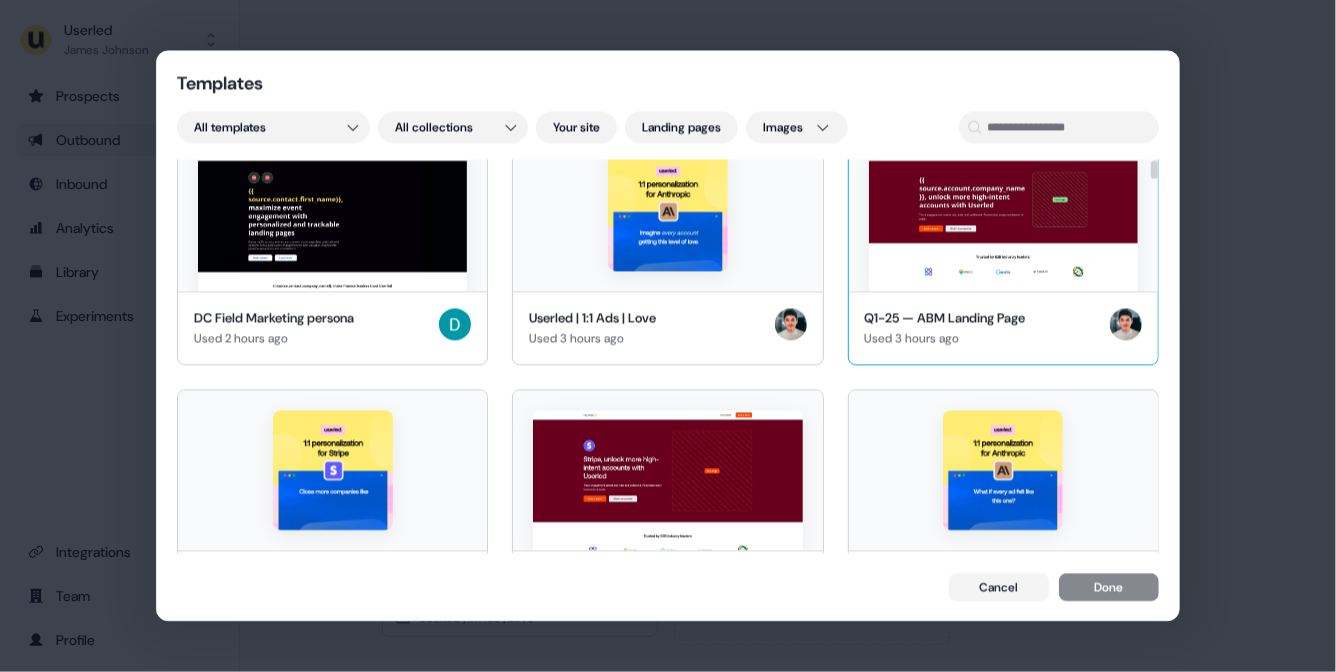 click at bounding box center (1003, 221) 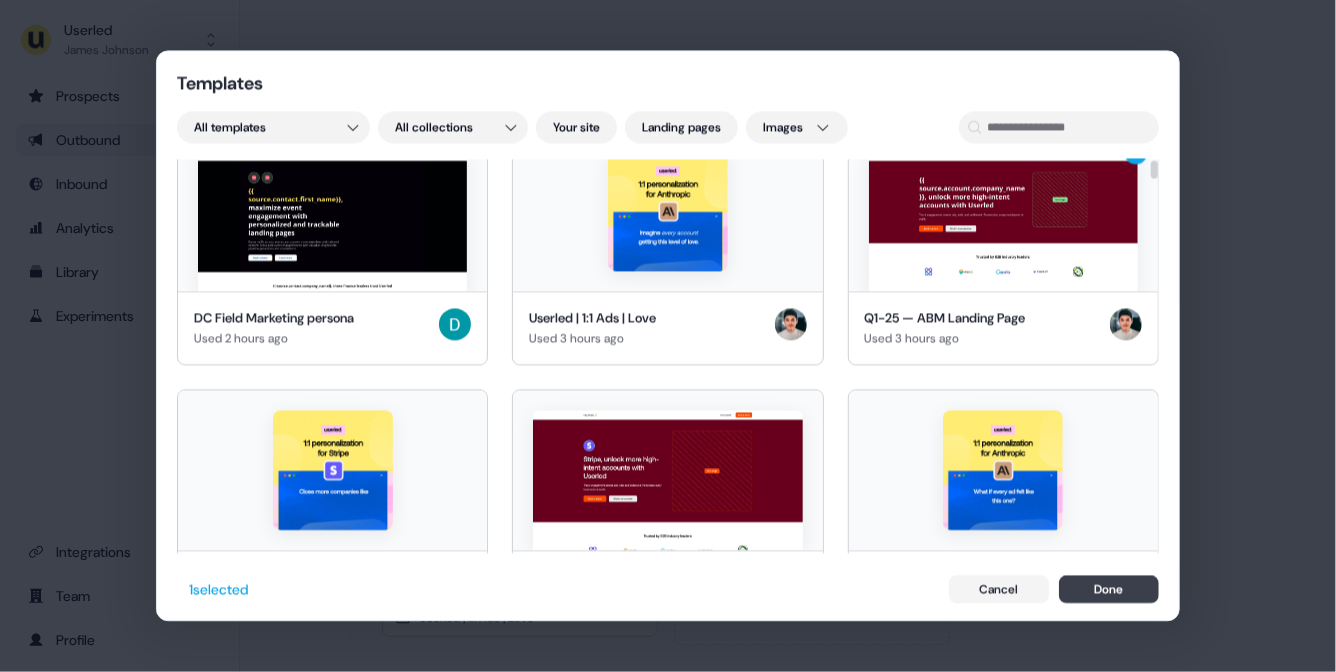 click on "Done" at bounding box center (1109, 589) 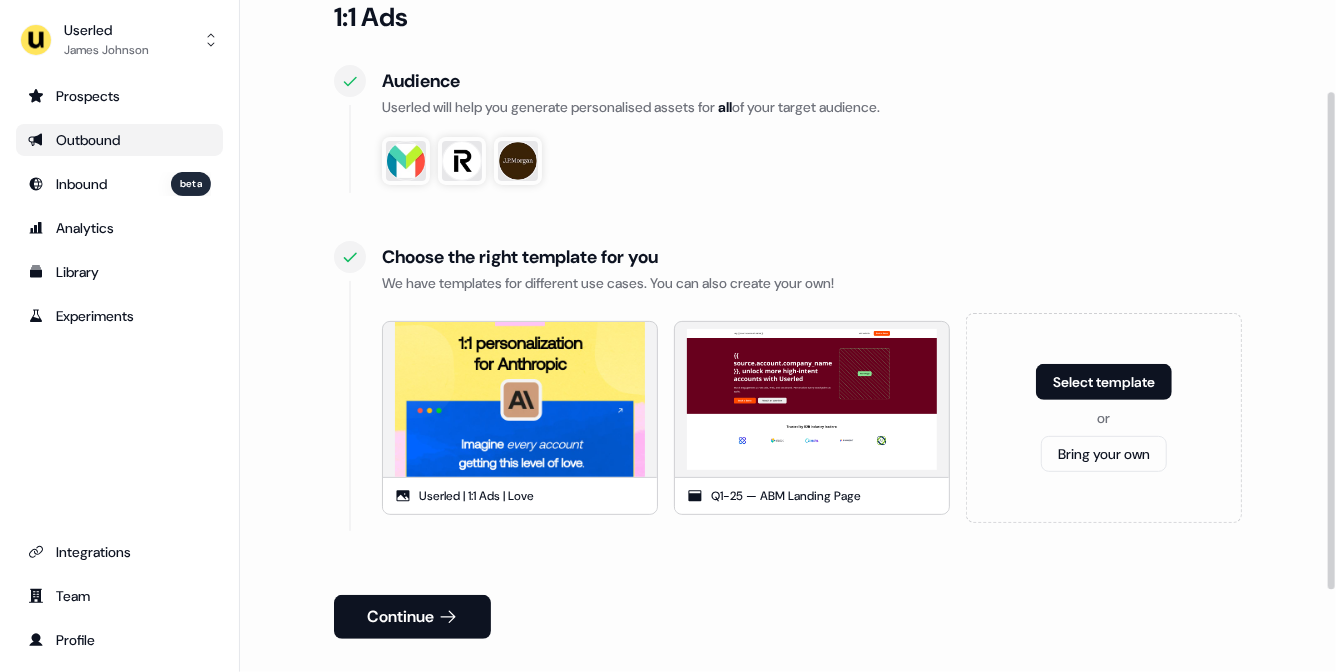 scroll, scrollTop: 123, scrollLeft: 0, axis: vertical 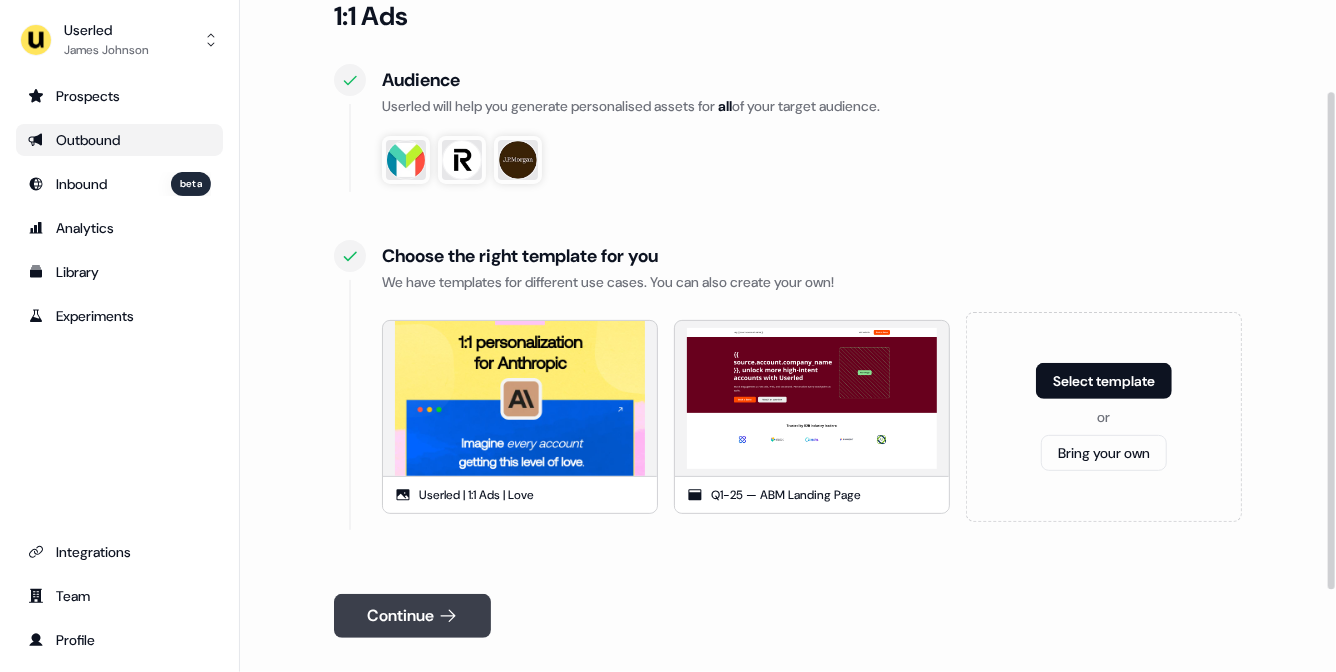 click on "Continue" at bounding box center (412, 616) 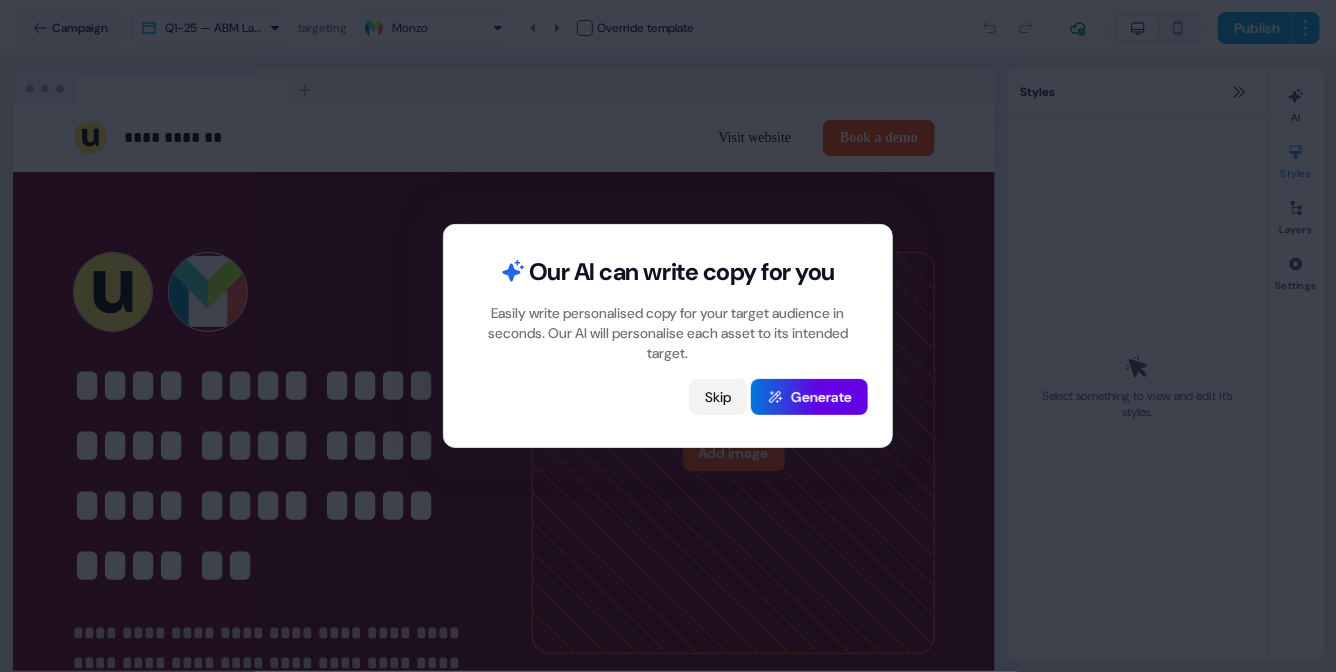 click on "Skip" at bounding box center [718, 397] 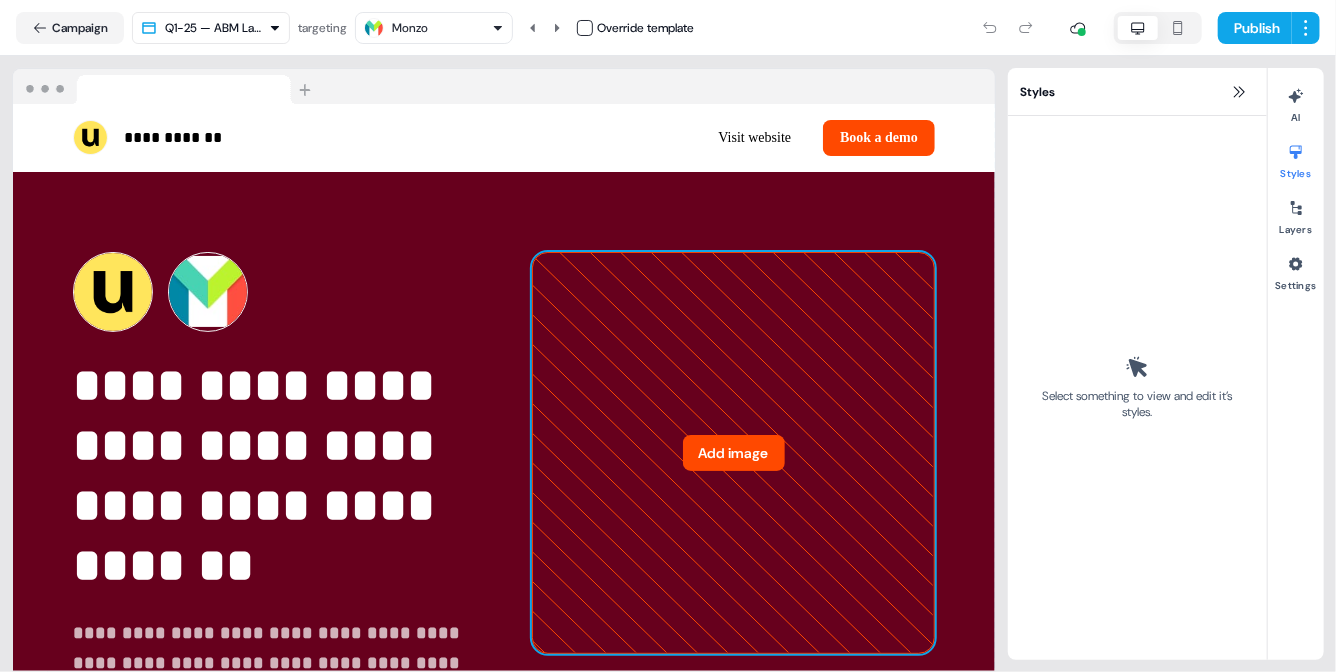 click 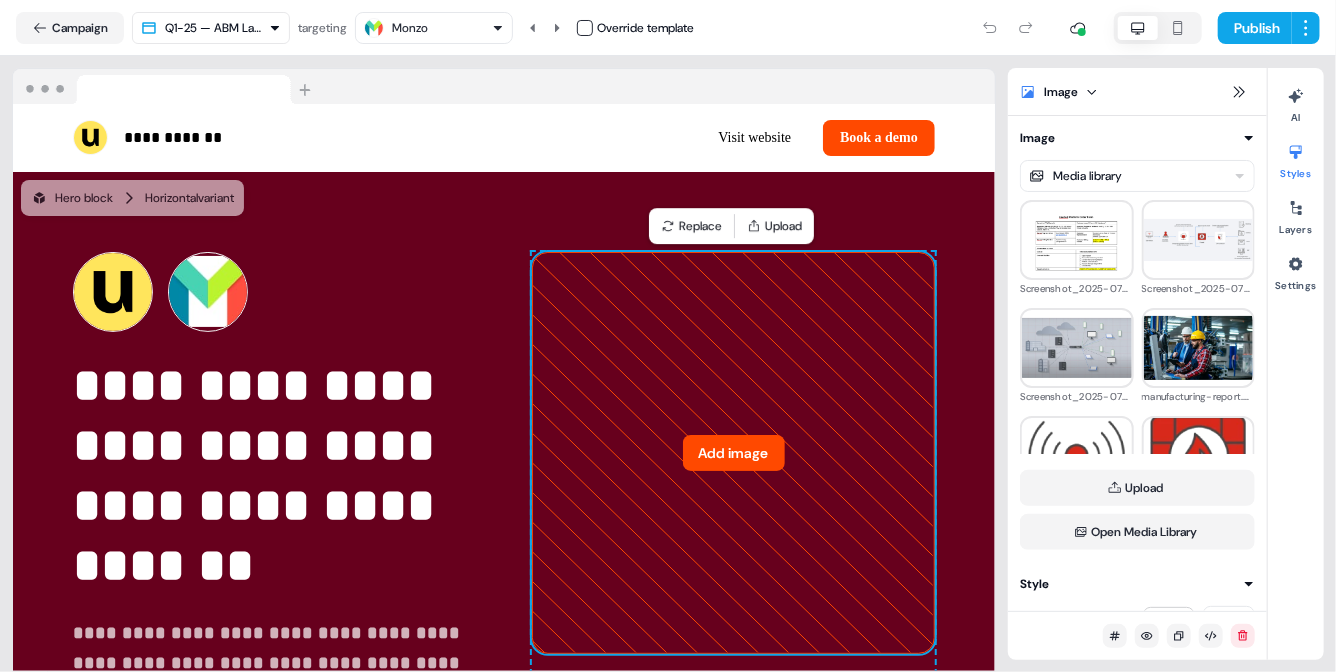 click on "Add image" at bounding box center (734, 453) 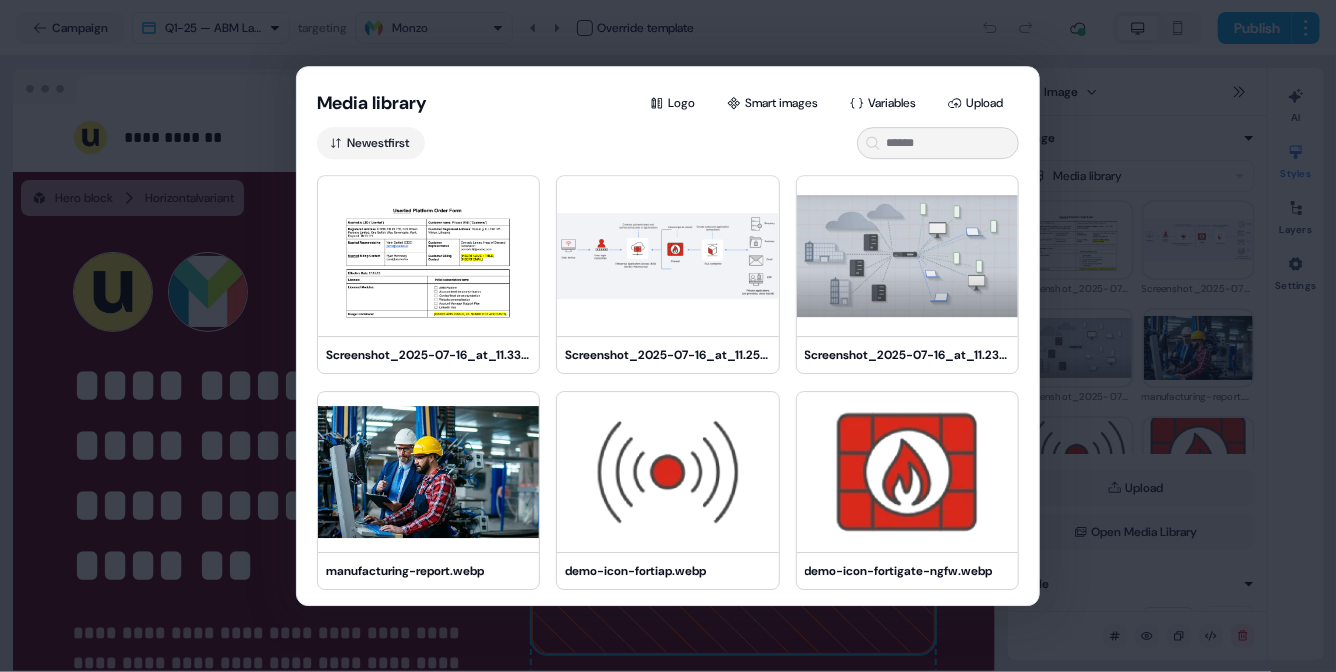 click at bounding box center (667, 472) 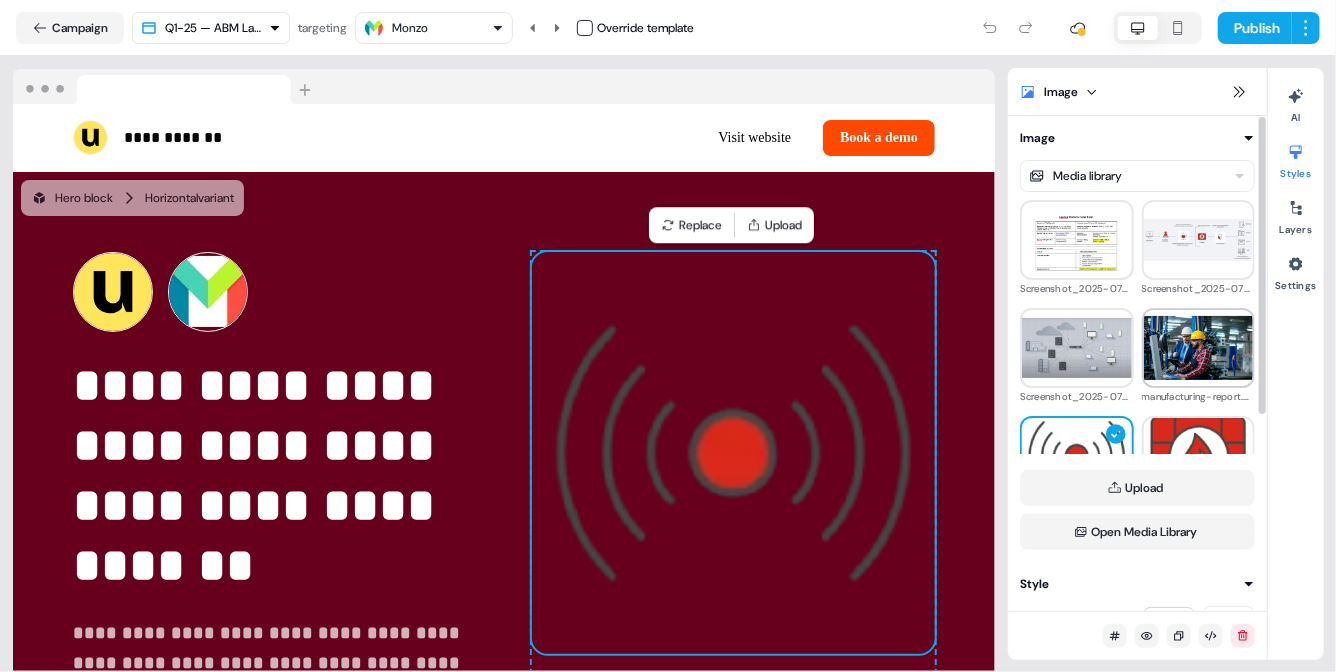 click at bounding box center [1199, 348] 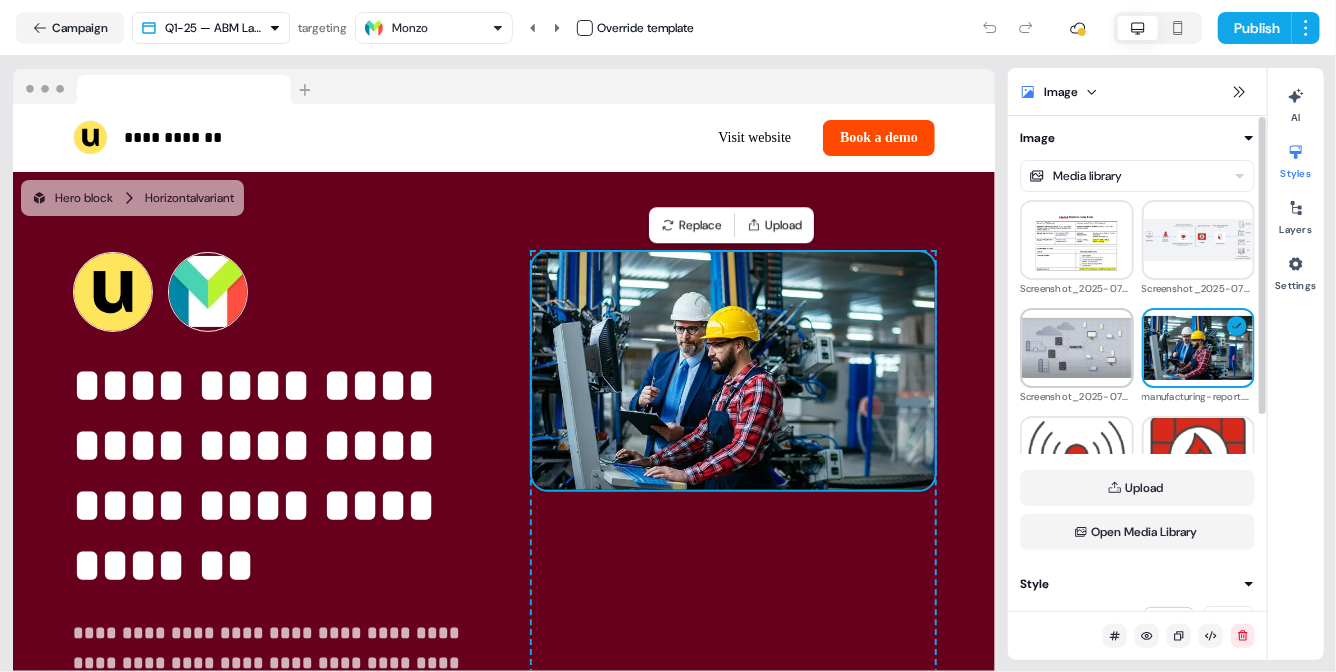 click at bounding box center (1077, 348) 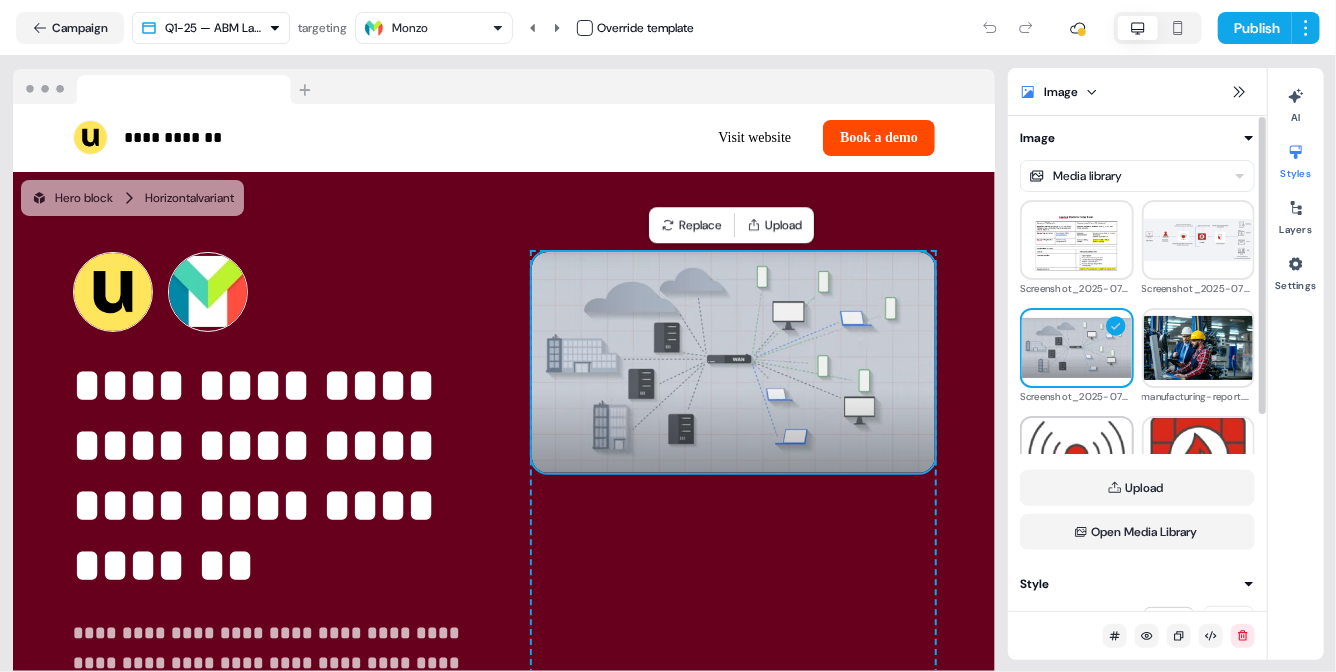 click at bounding box center [1077, 456] 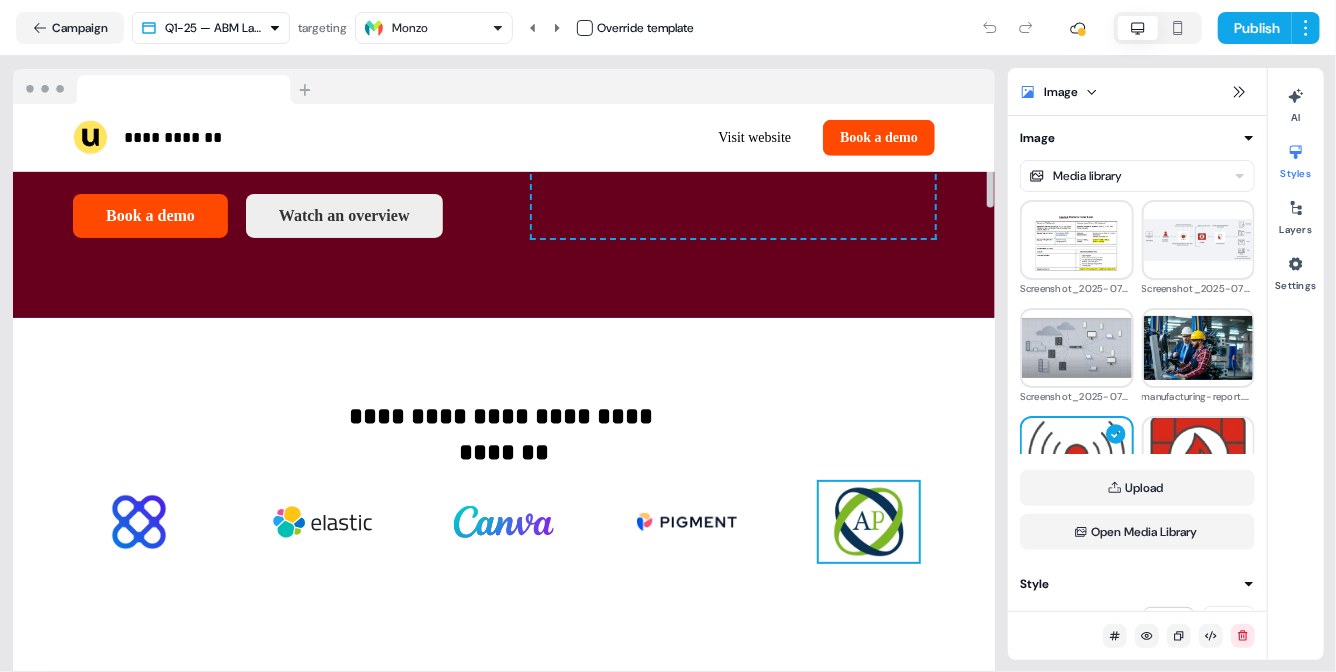 scroll, scrollTop: 0, scrollLeft: 0, axis: both 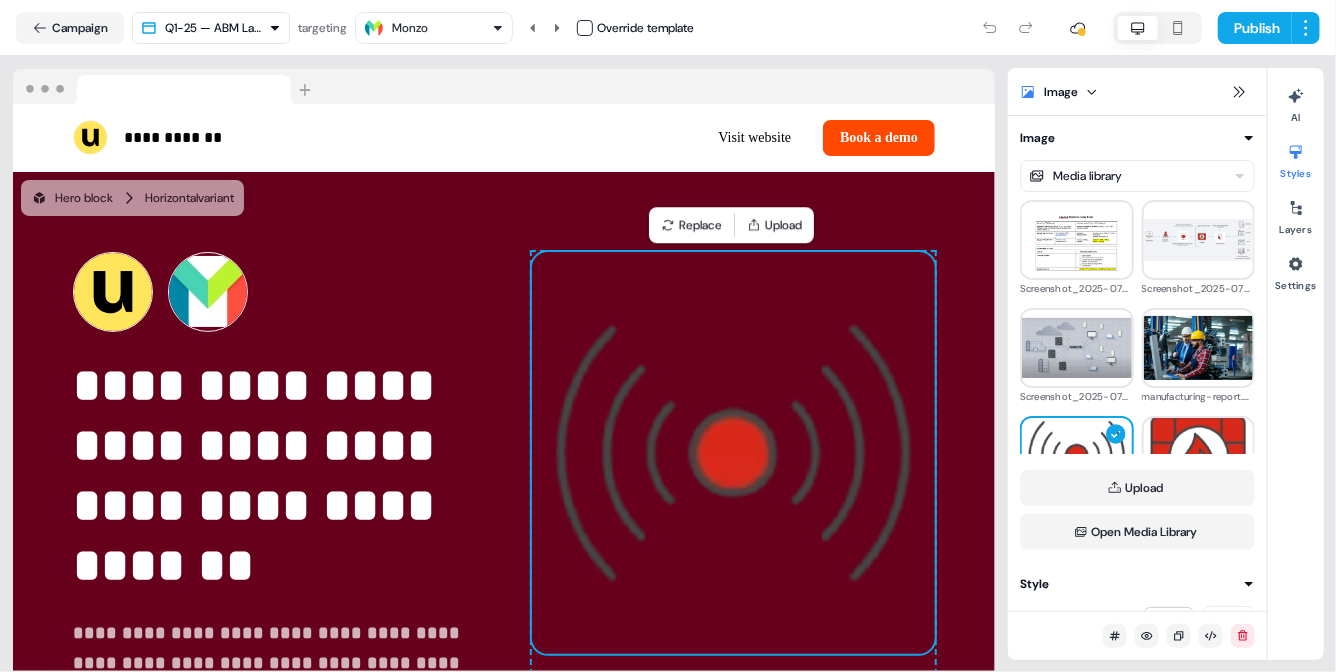 click on "Monzo" at bounding box center (434, 28) 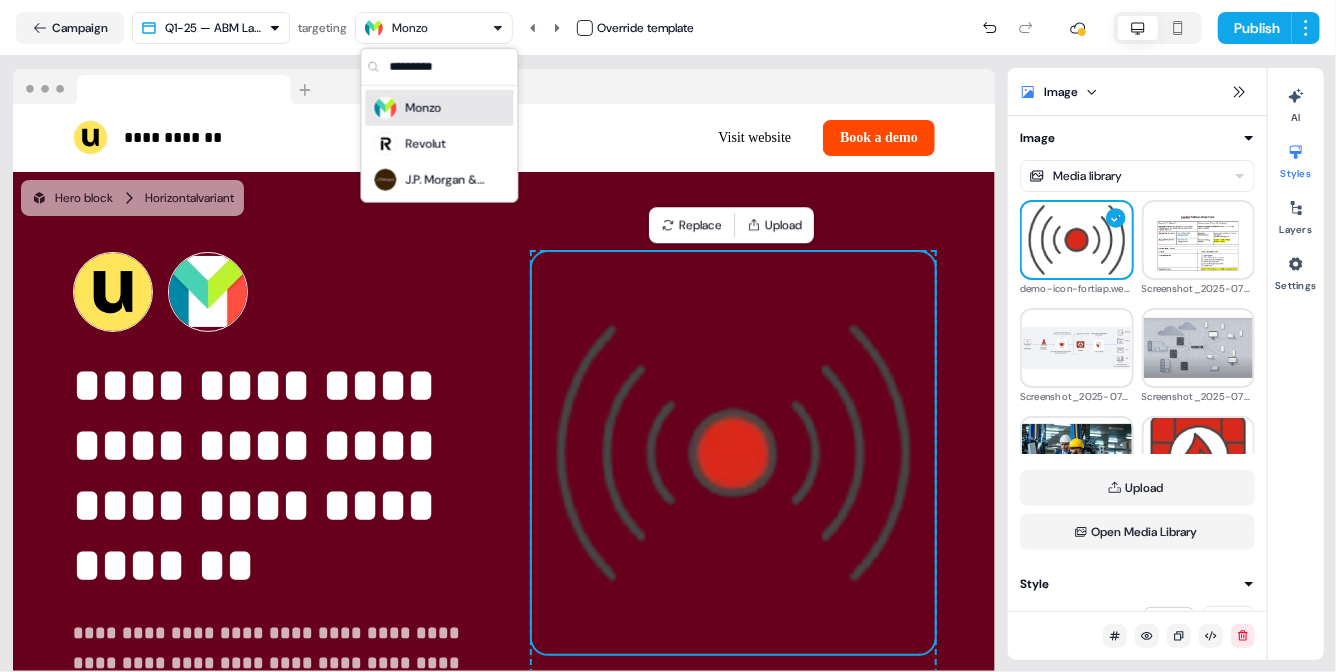 click on "Monzo" at bounding box center (410, 28) 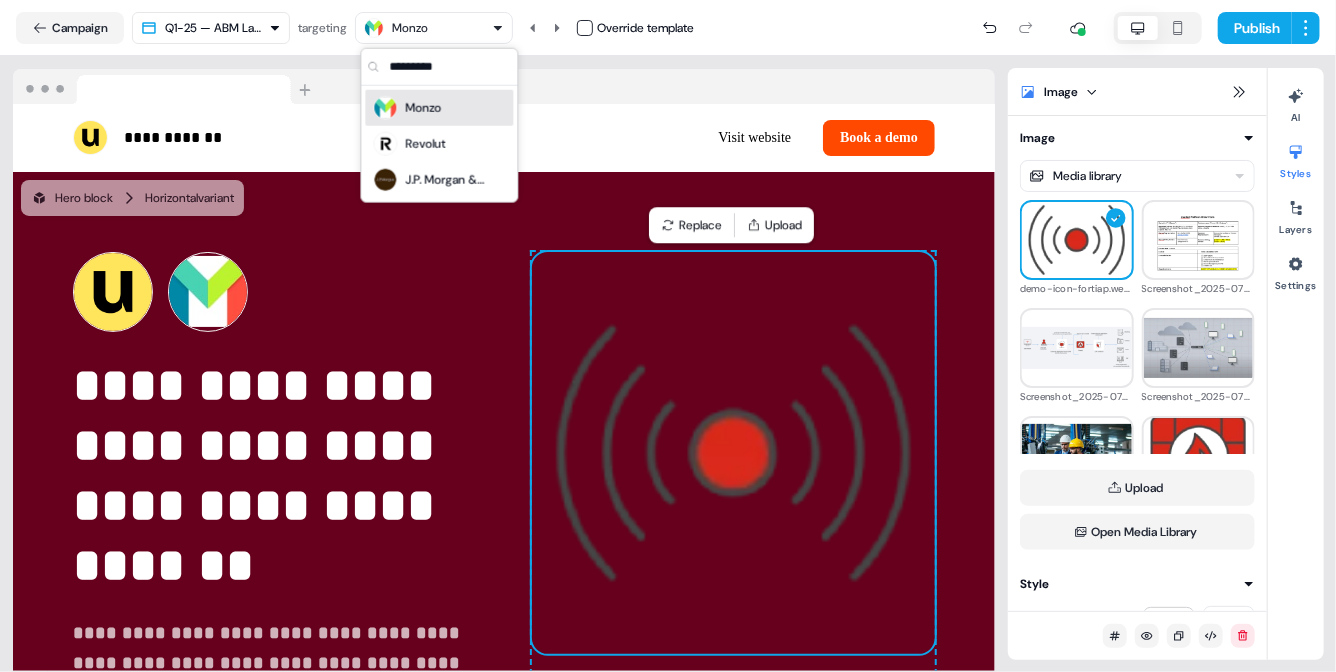 click on "**********" at bounding box center [668, 336] 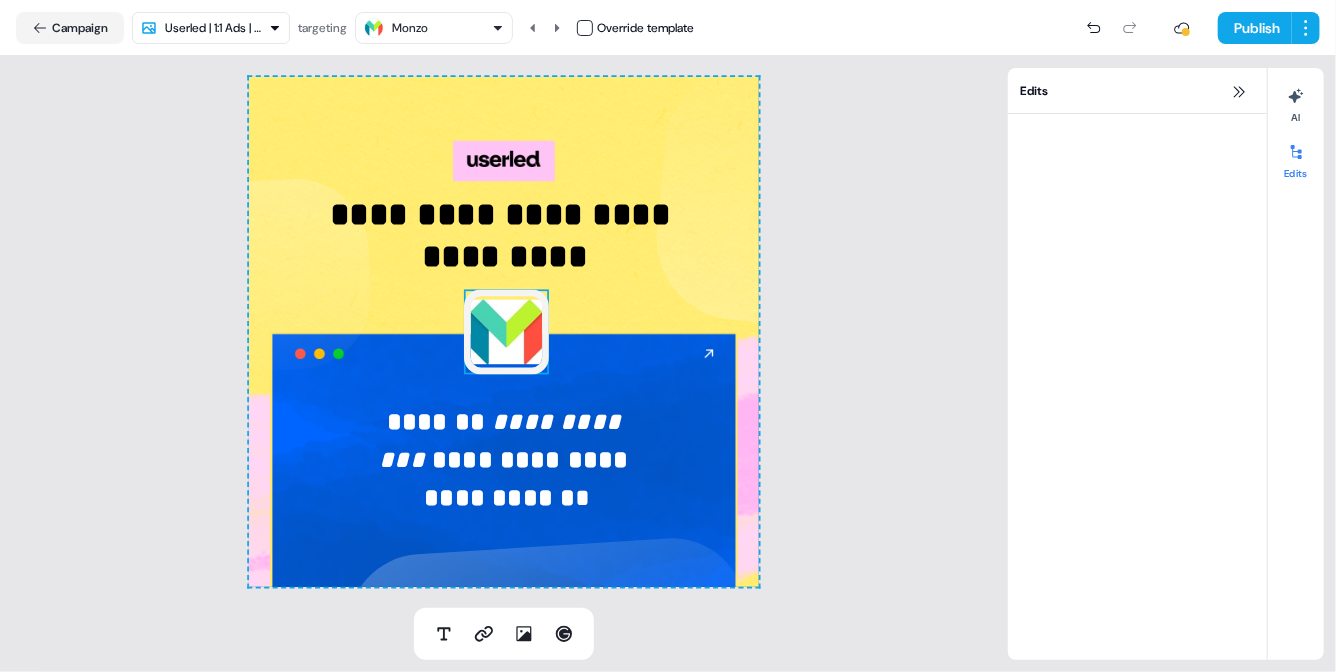click at bounding box center [506, 332] 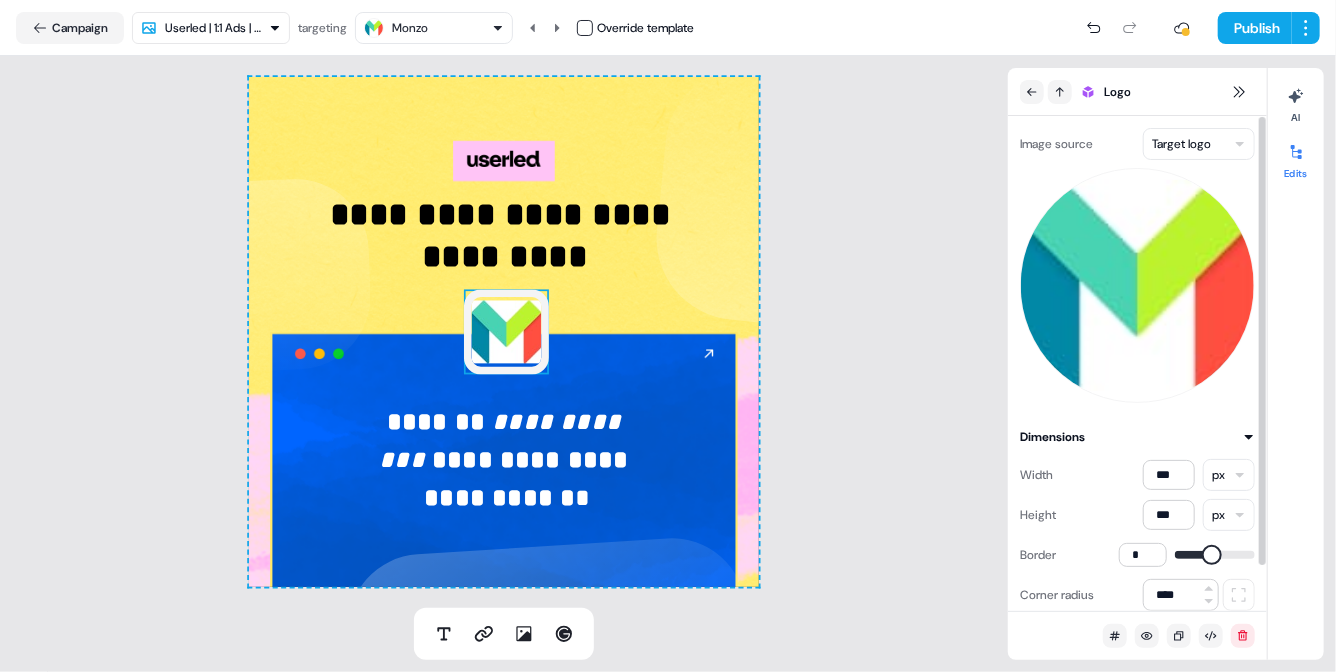type on "*" 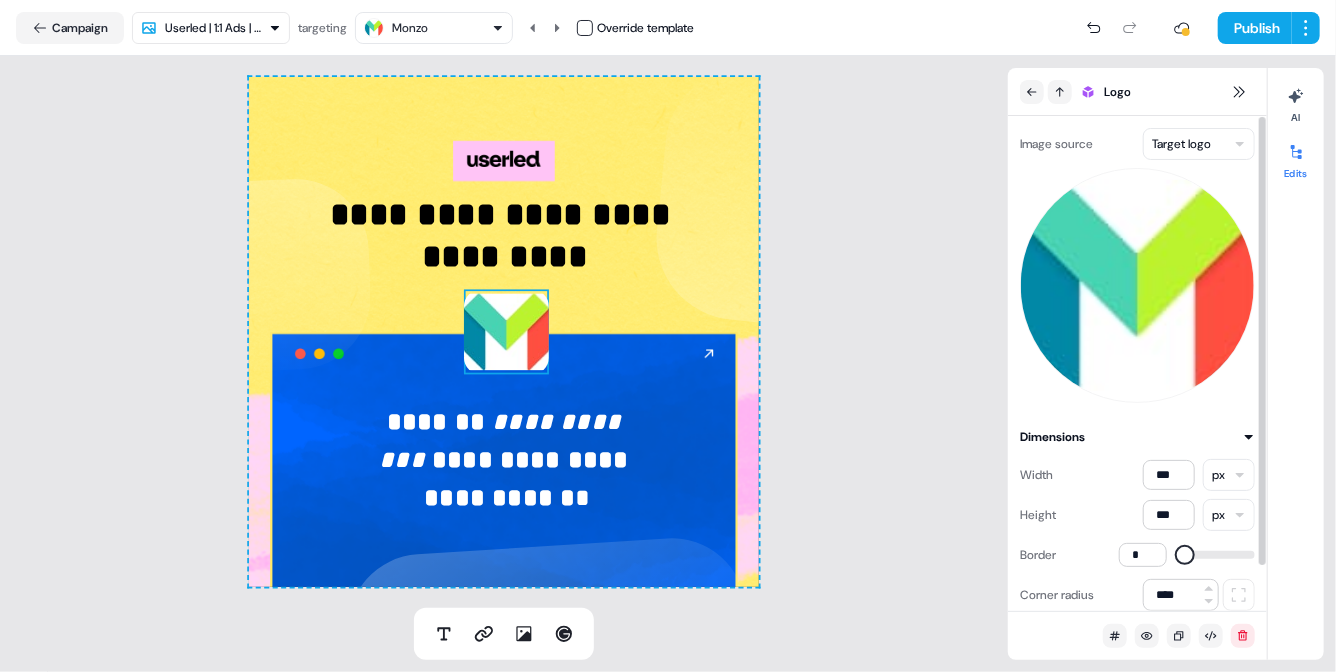 click at bounding box center (1185, 555) 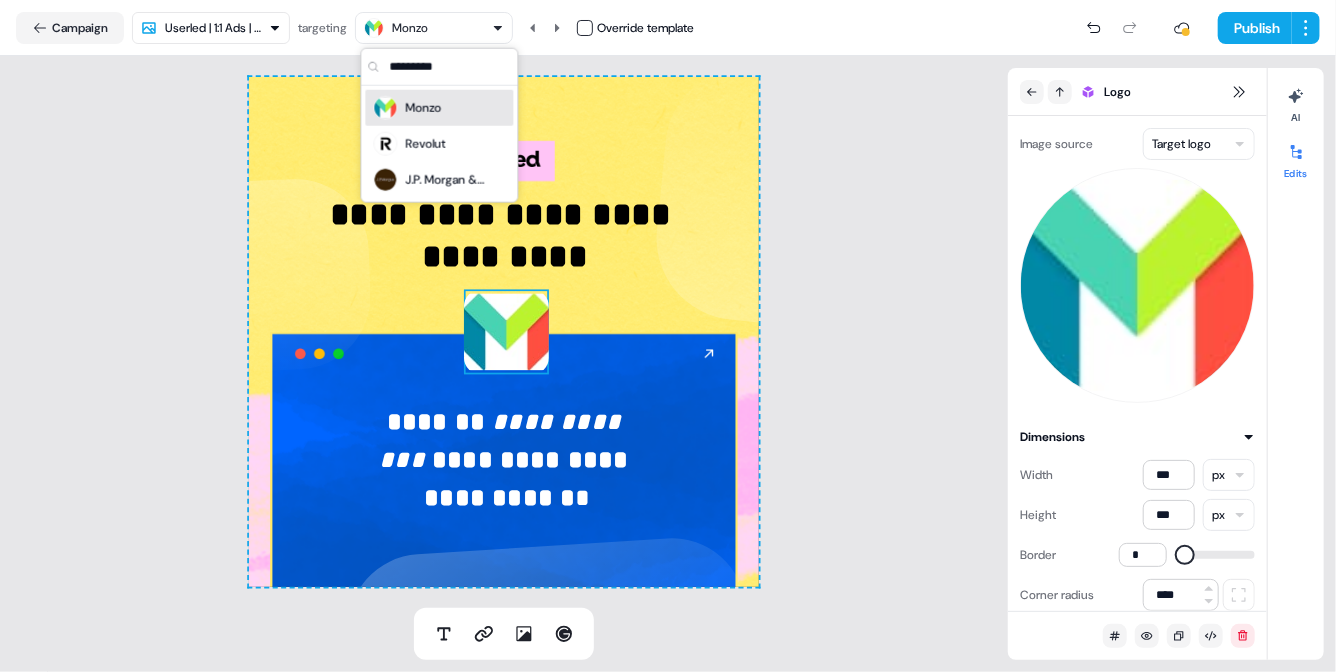 click on "Revolut" at bounding box center (439, 144) 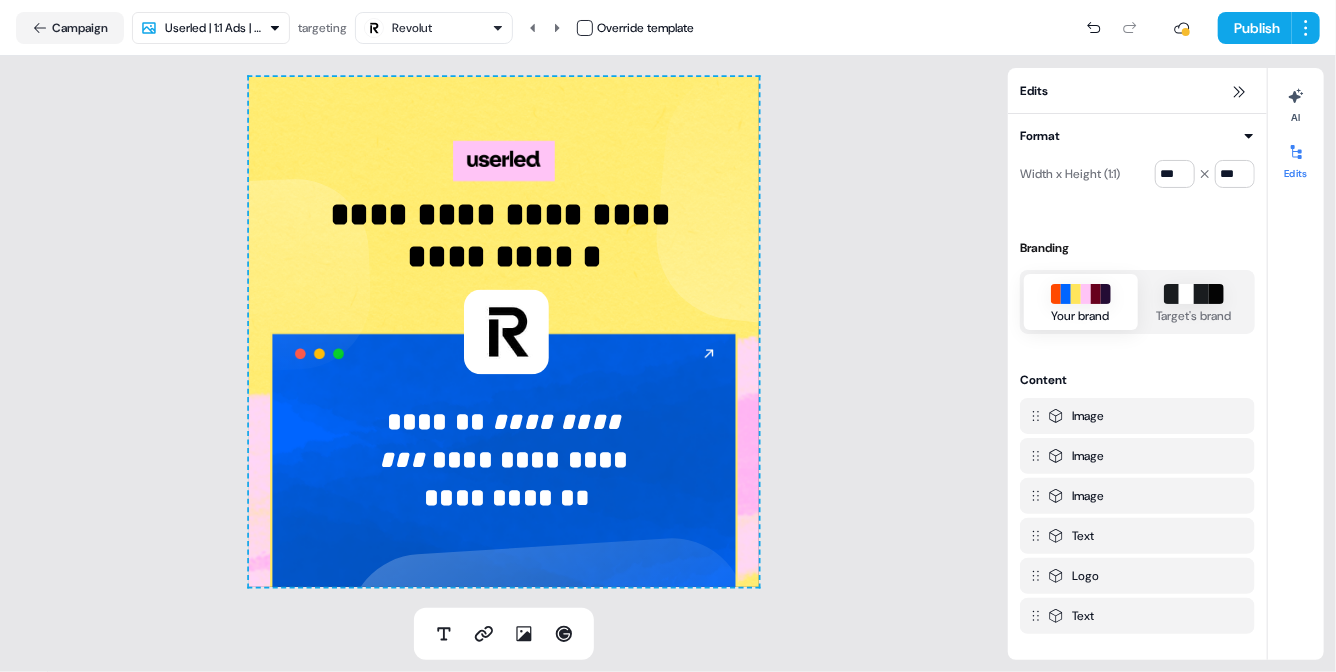 click on "Revolut" at bounding box center (434, 28) 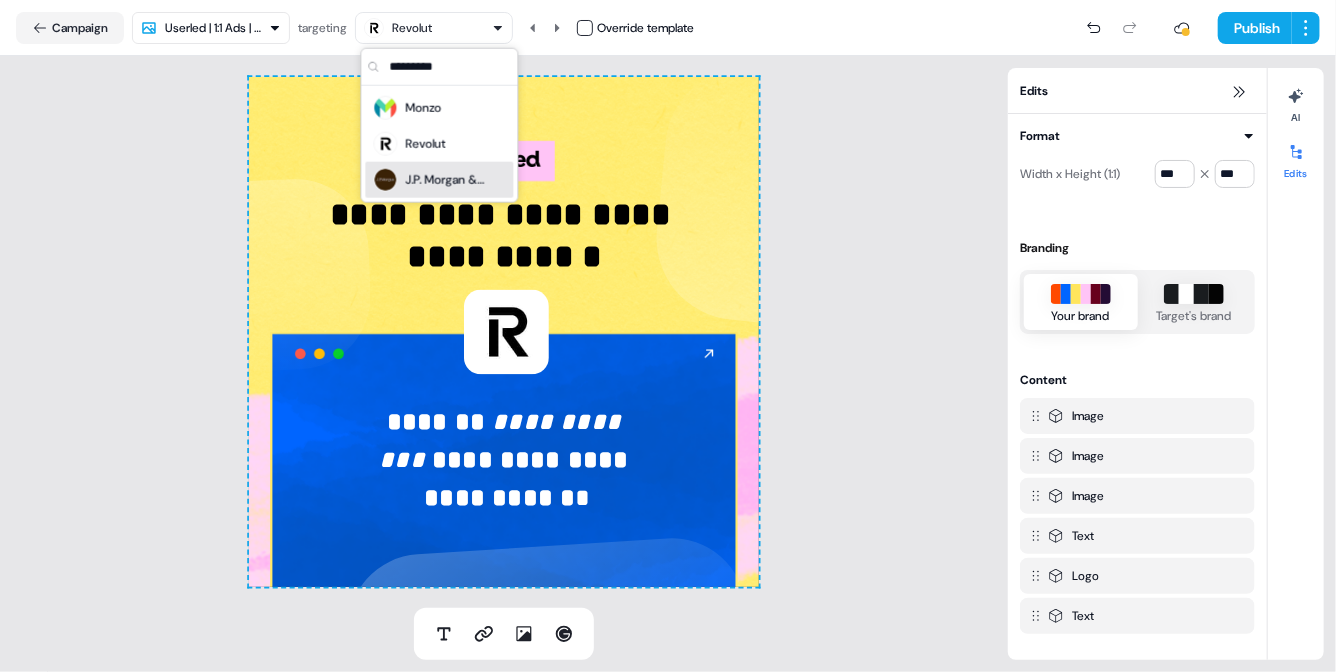 click on "J.P. Morgan & Co." at bounding box center [445, 180] 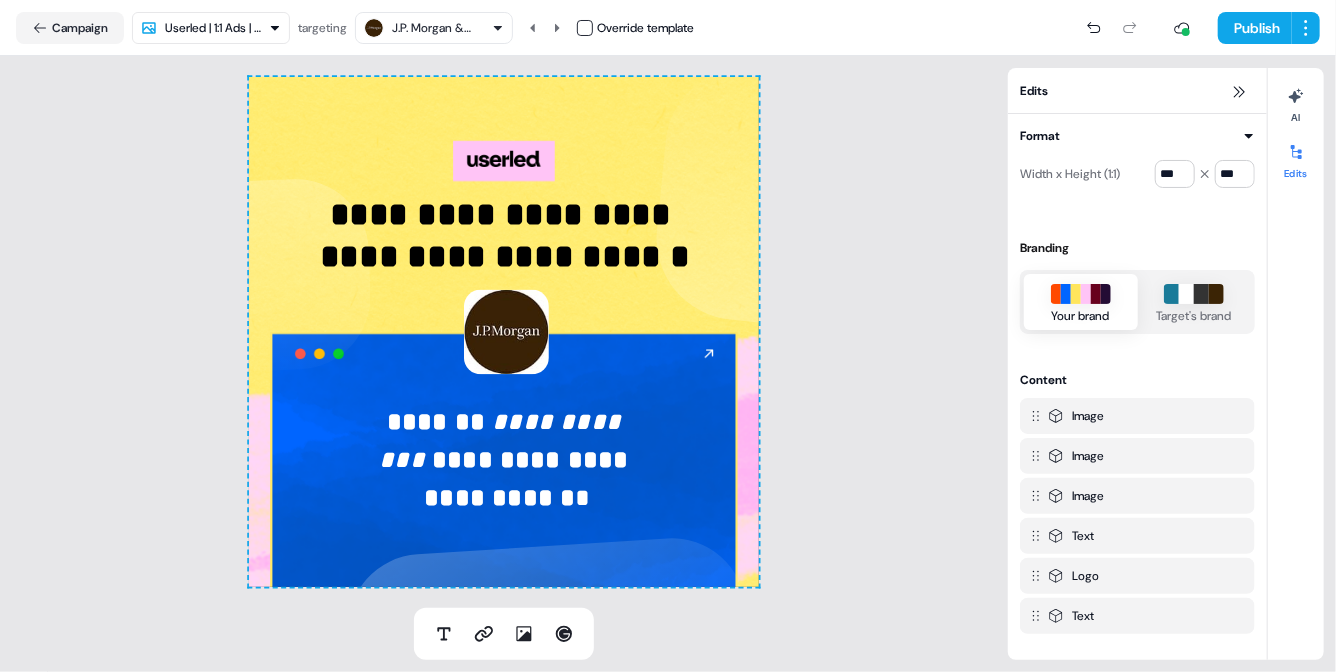 click on "**********" at bounding box center (668, 336) 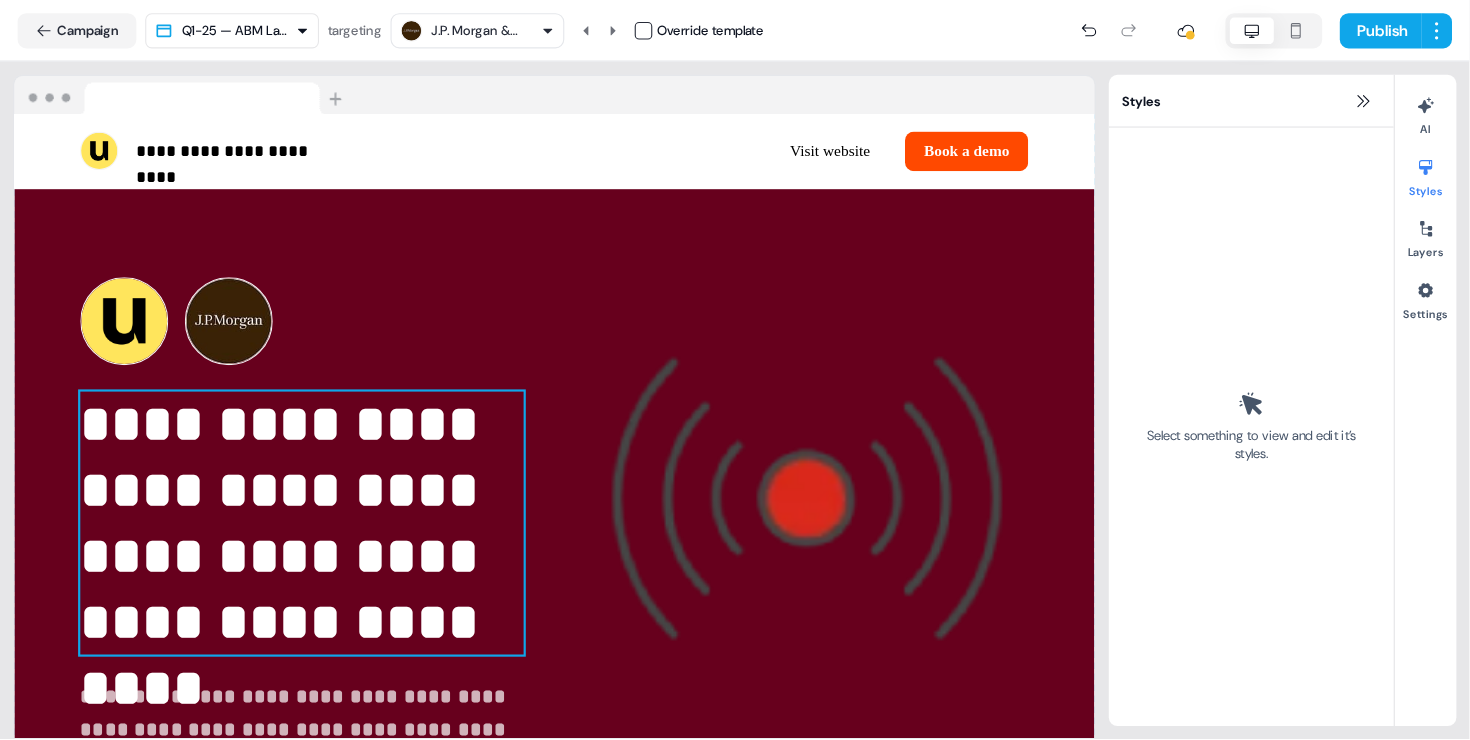 scroll, scrollTop: 49, scrollLeft: 0, axis: vertical 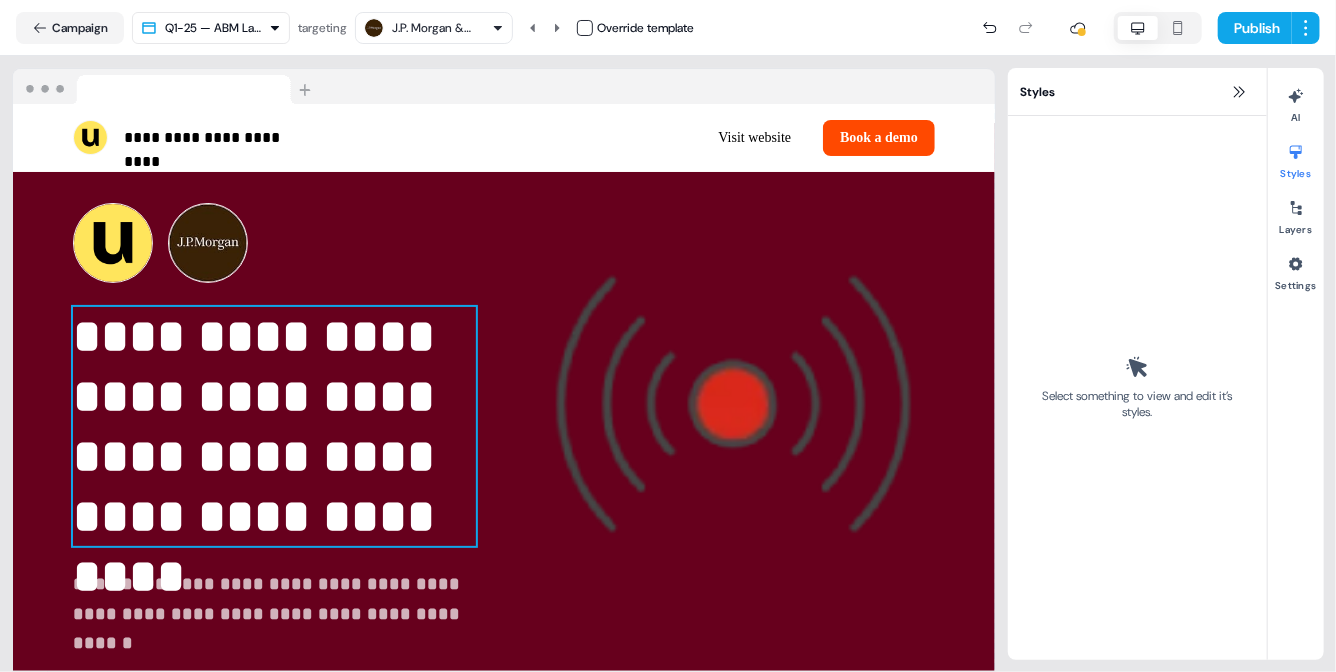 type 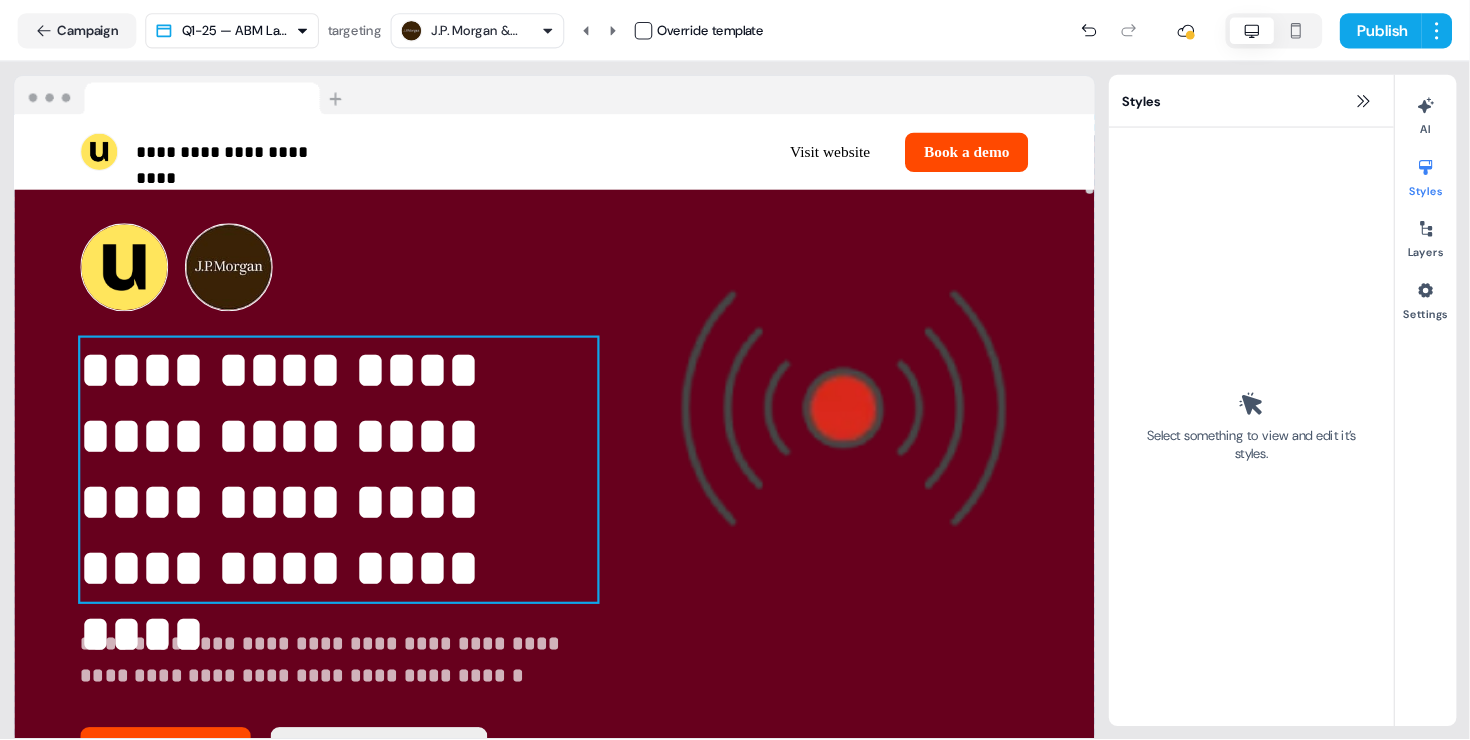 scroll, scrollTop: 49, scrollLeft: 0, axis: vertical 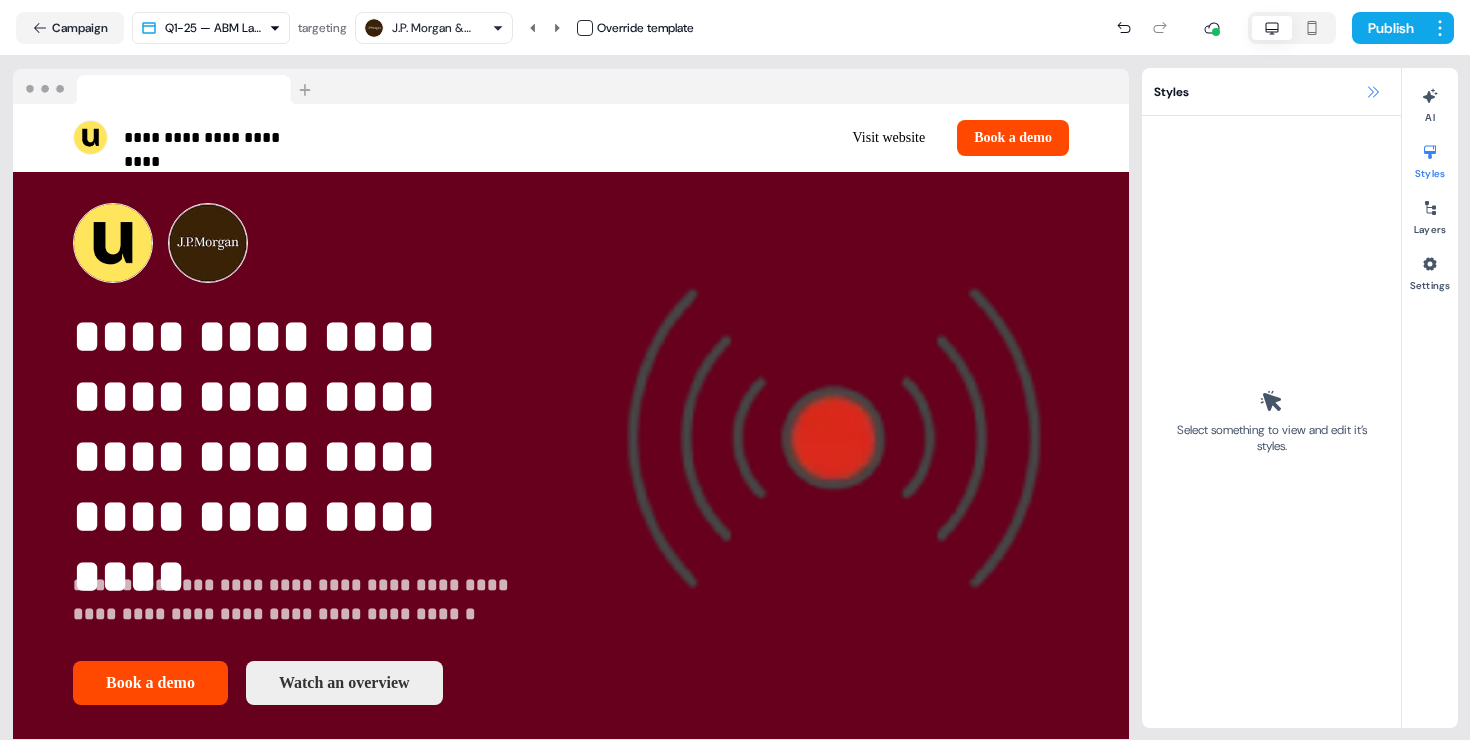 click 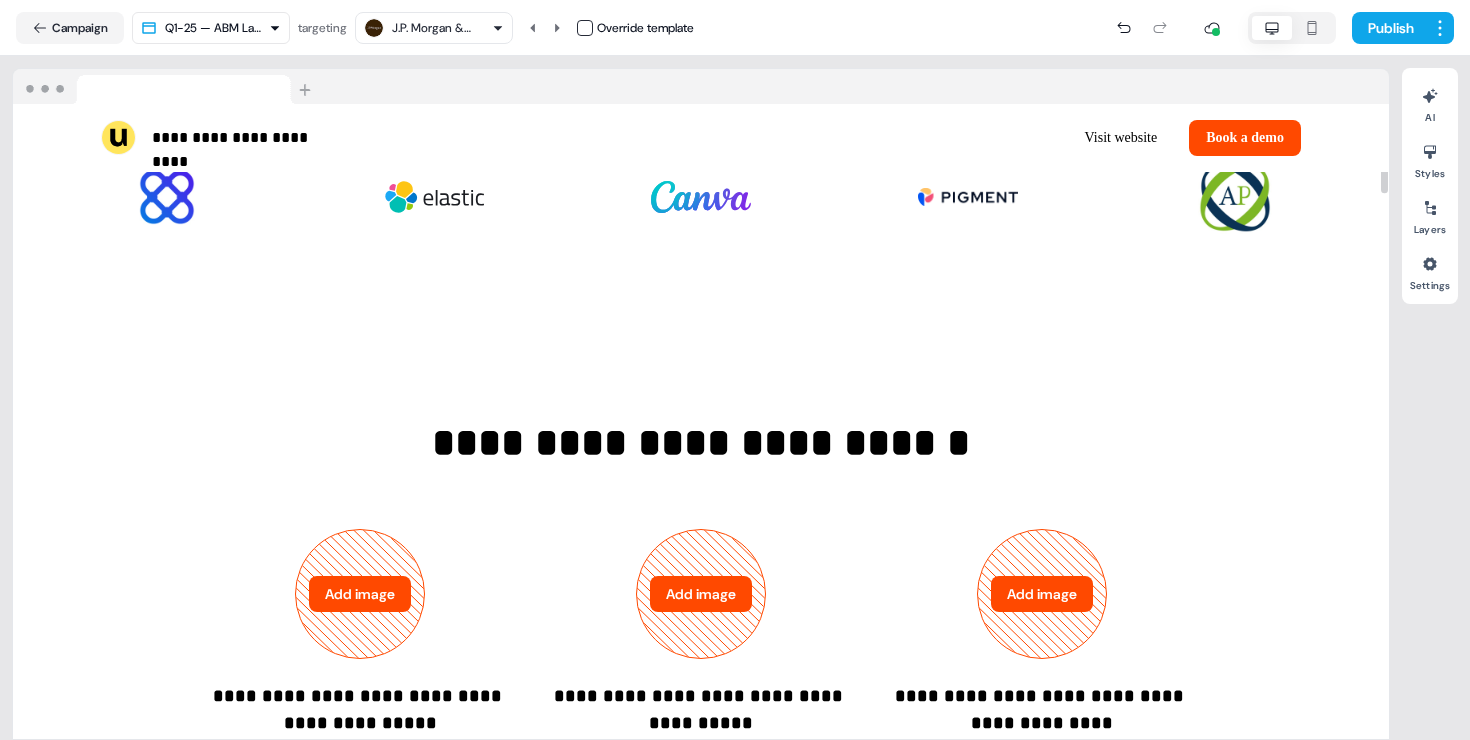 scroll, scrollTop: 0, scrollLeft: 0, axis: both 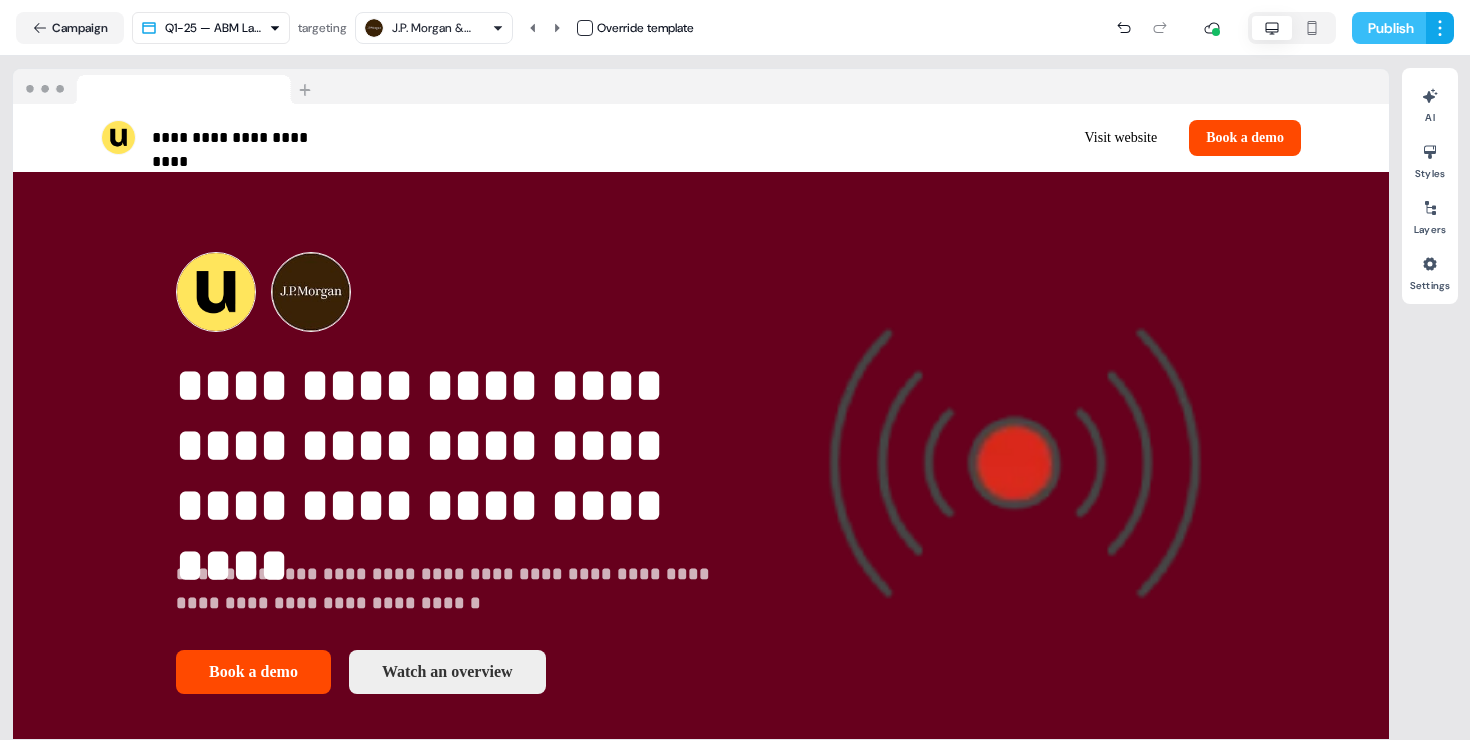 click on "Publish" at bounding box center [1389, 28] 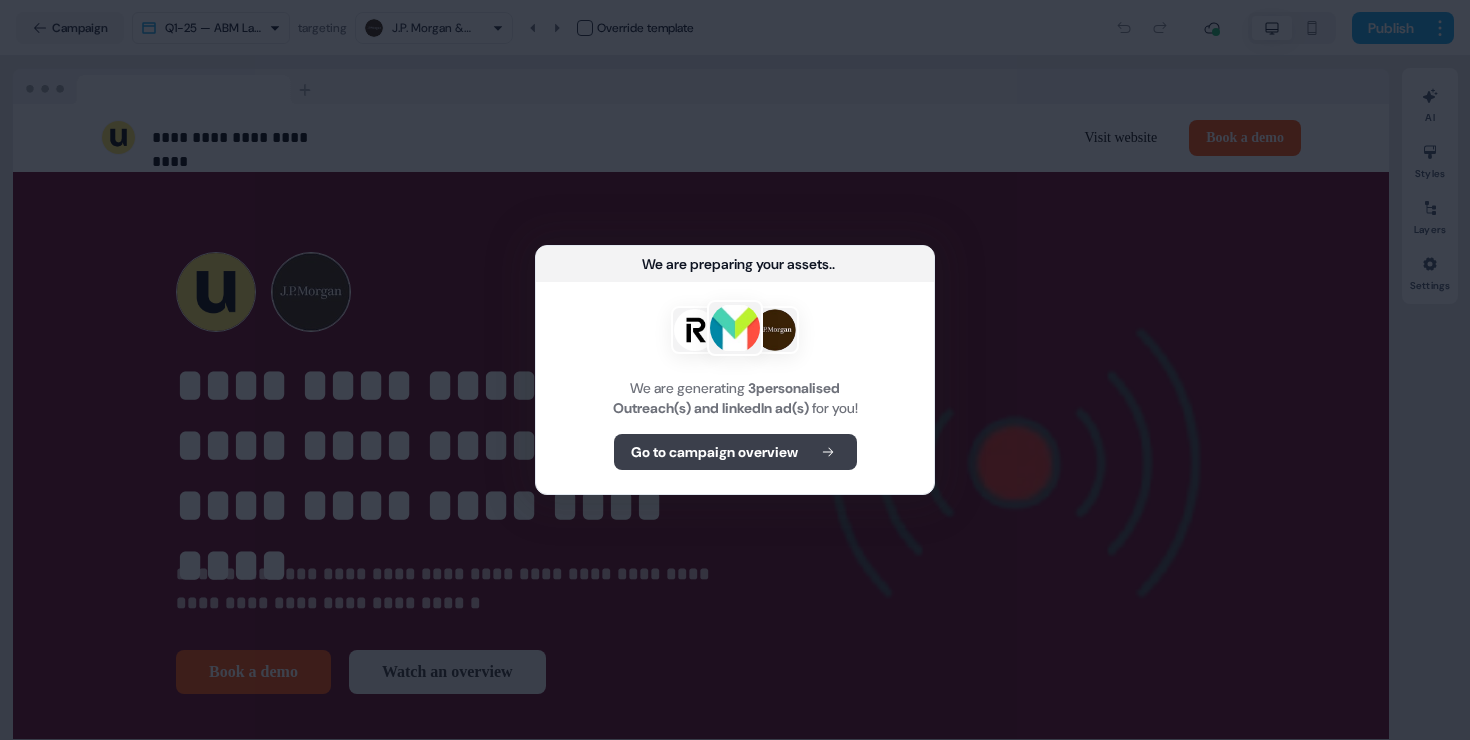 click on "Go to campaign overview" at bounding box center [714, 452] 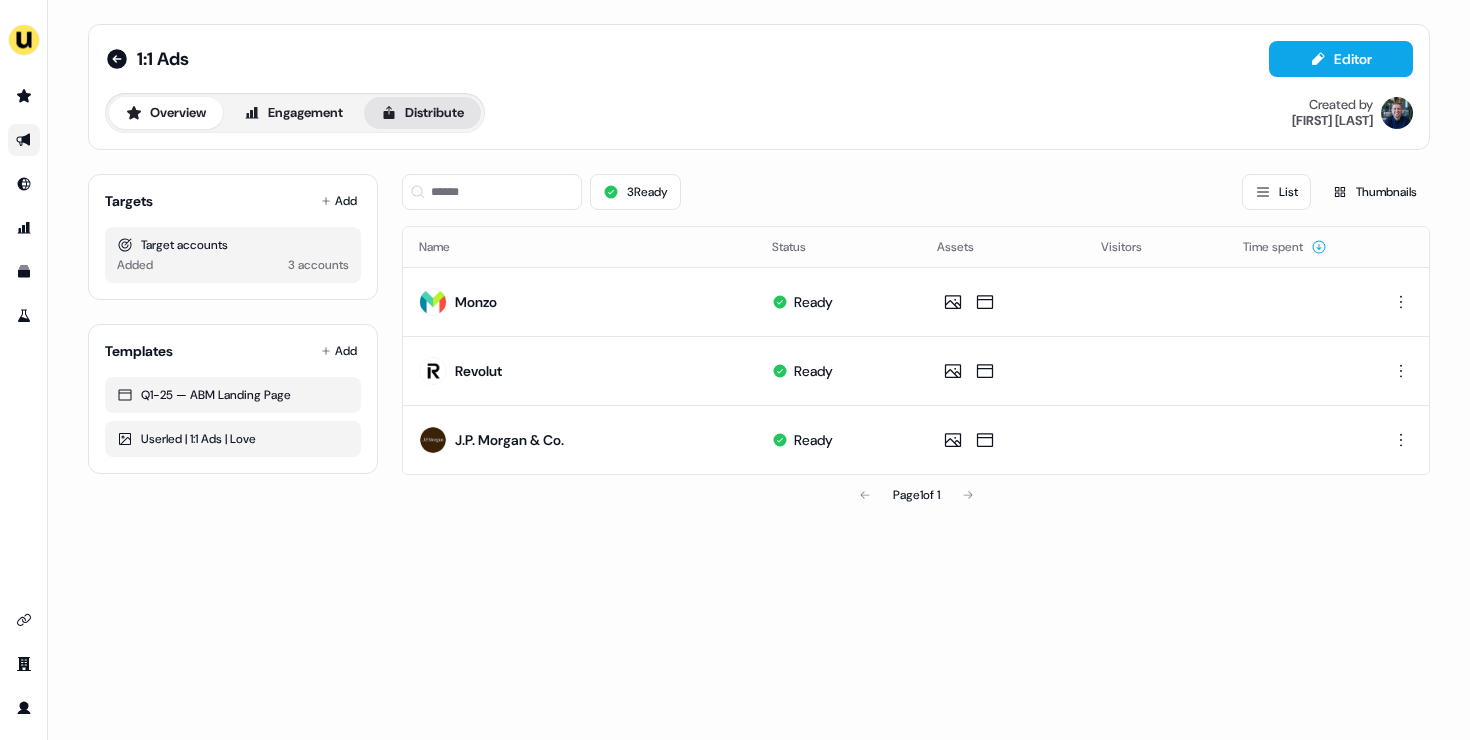 click on "Distribute" at bounding box center (422, 113) 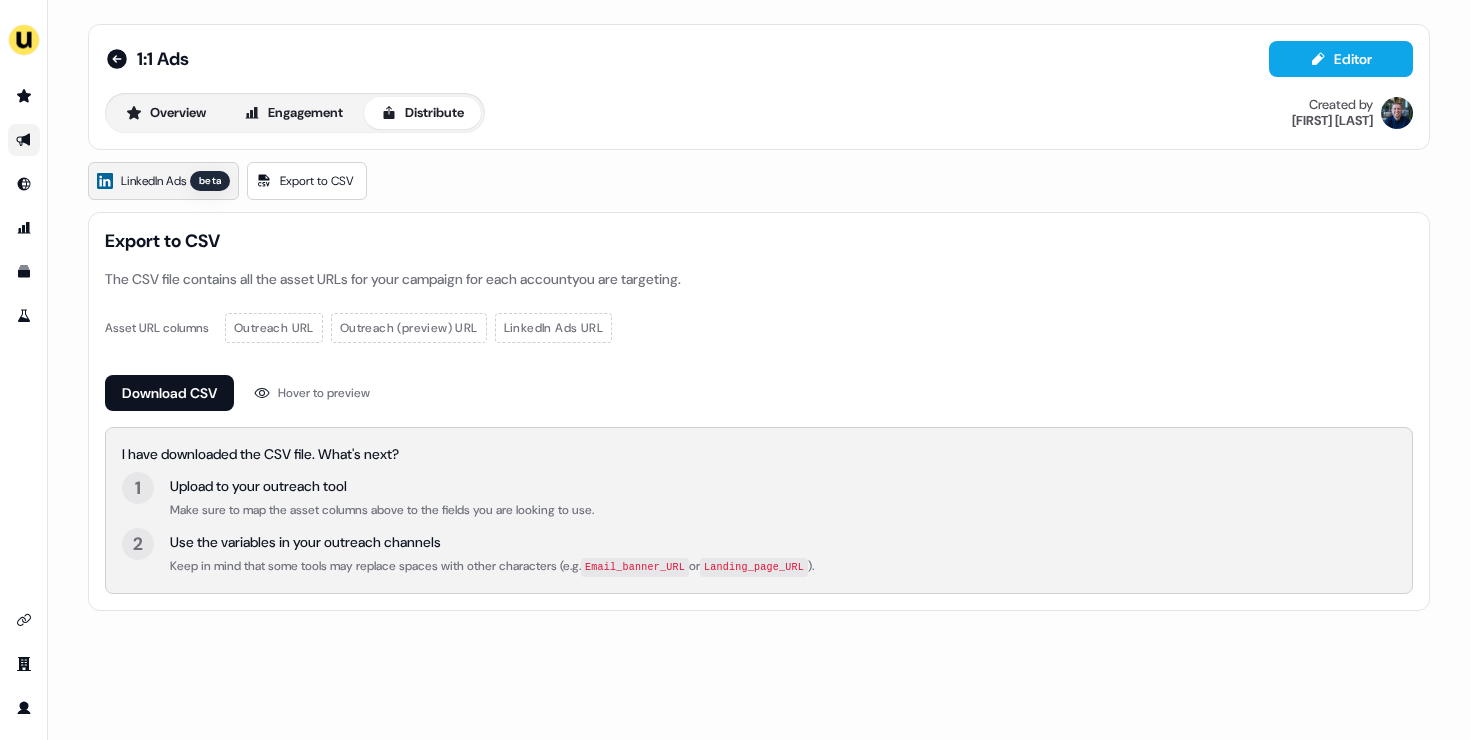 click on "LinkedIn Ads" at bounding box center [153, 181] 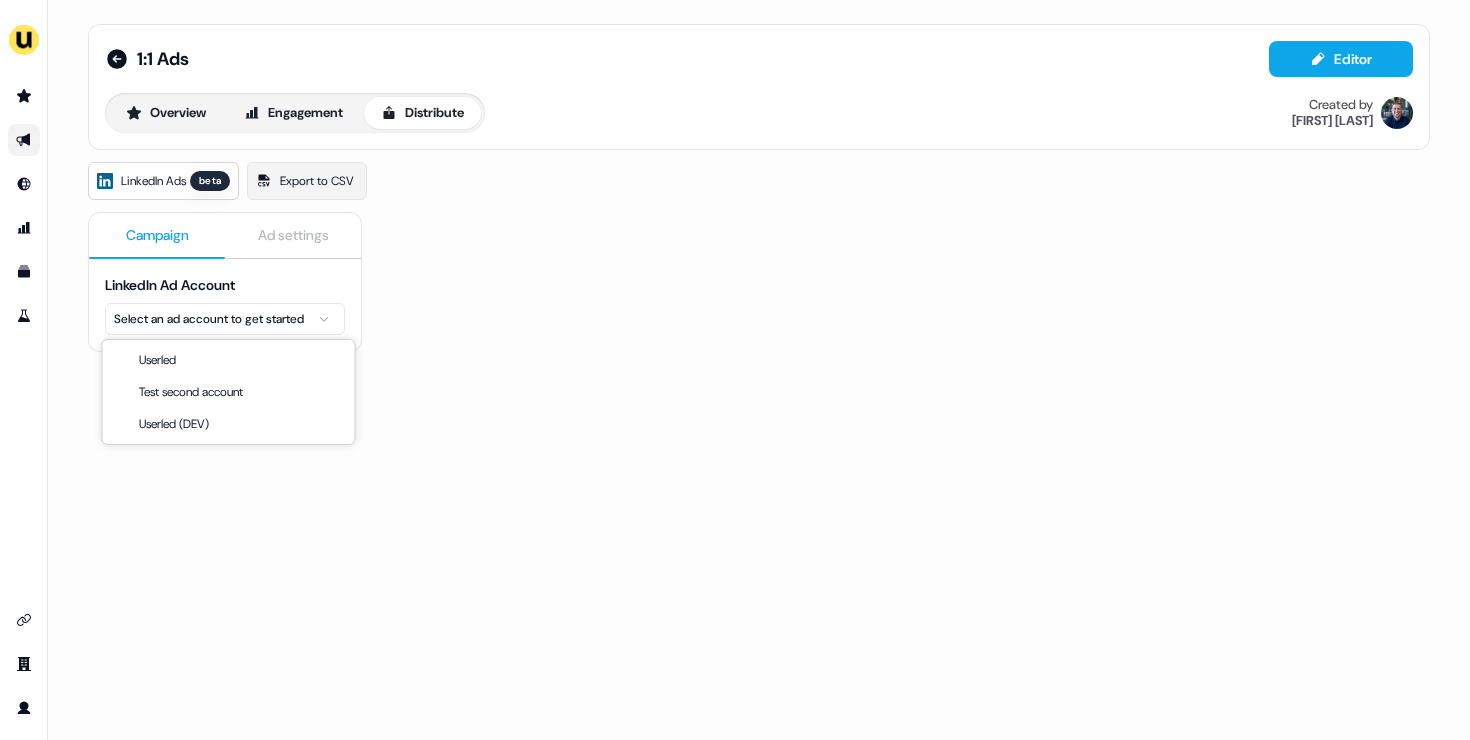 click on "For the best experience switch devices to a bigger screen. Go to Userled.io 1:1 Ads  Editor Overview Engagement Distribute Created by [FIRST]   [LAST] LinkedIn Ads beta Export to CSV Campaign Ad settings LinkedIn Ad Account Select an ad account to get started Userled Test second account Userled (DEV)" at bounding box center [735, 370] 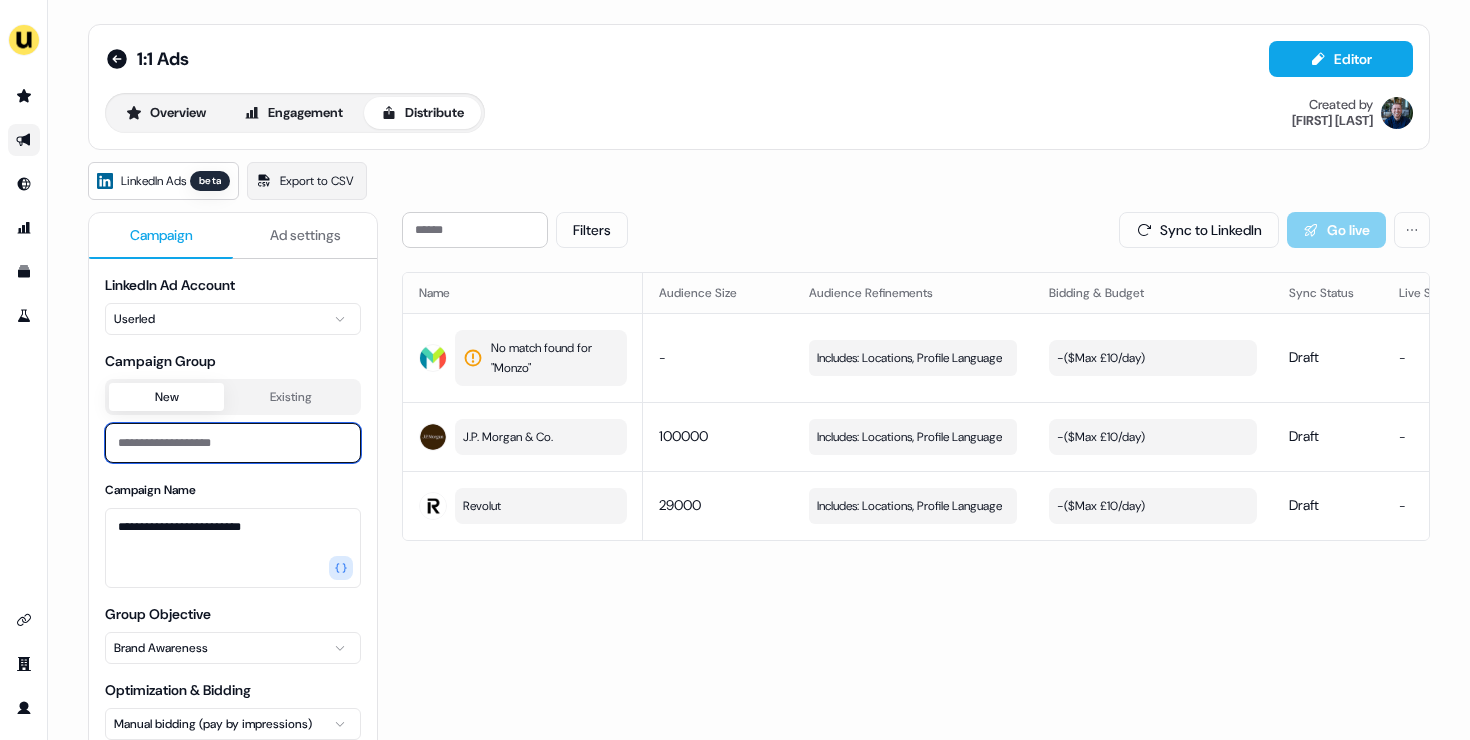 click at bounding box center (233, 443) 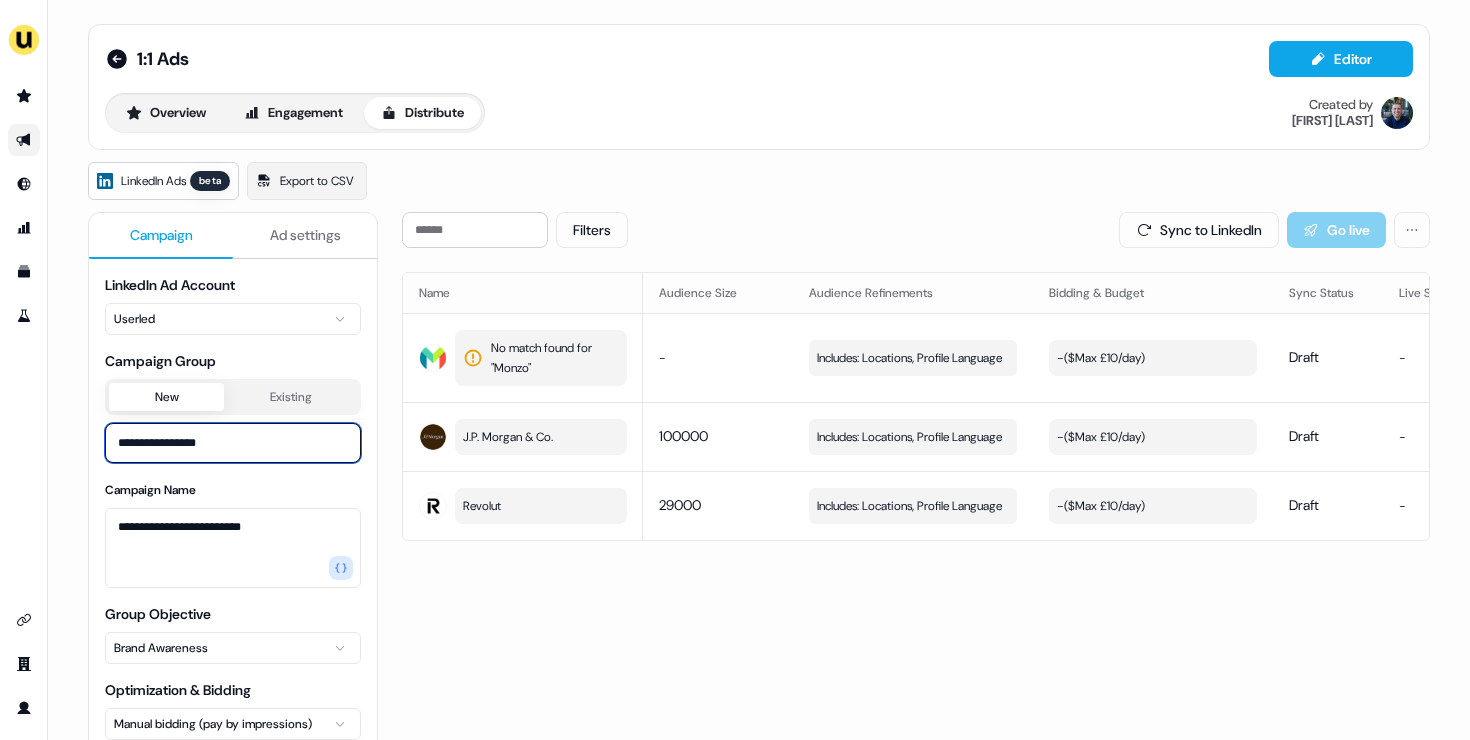 scroll, scrollTop: 70, scrollLeft: 0, axis: vertical 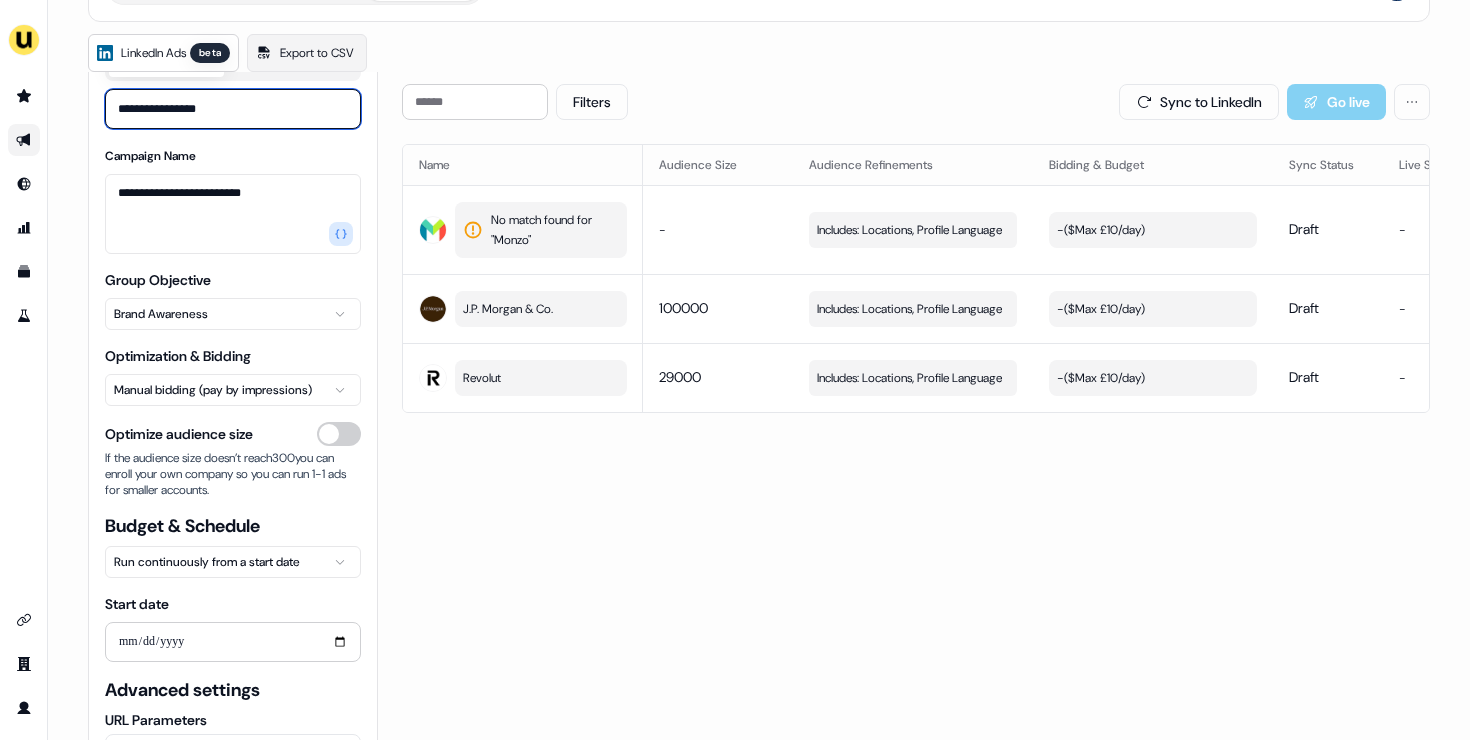 type on "**********" 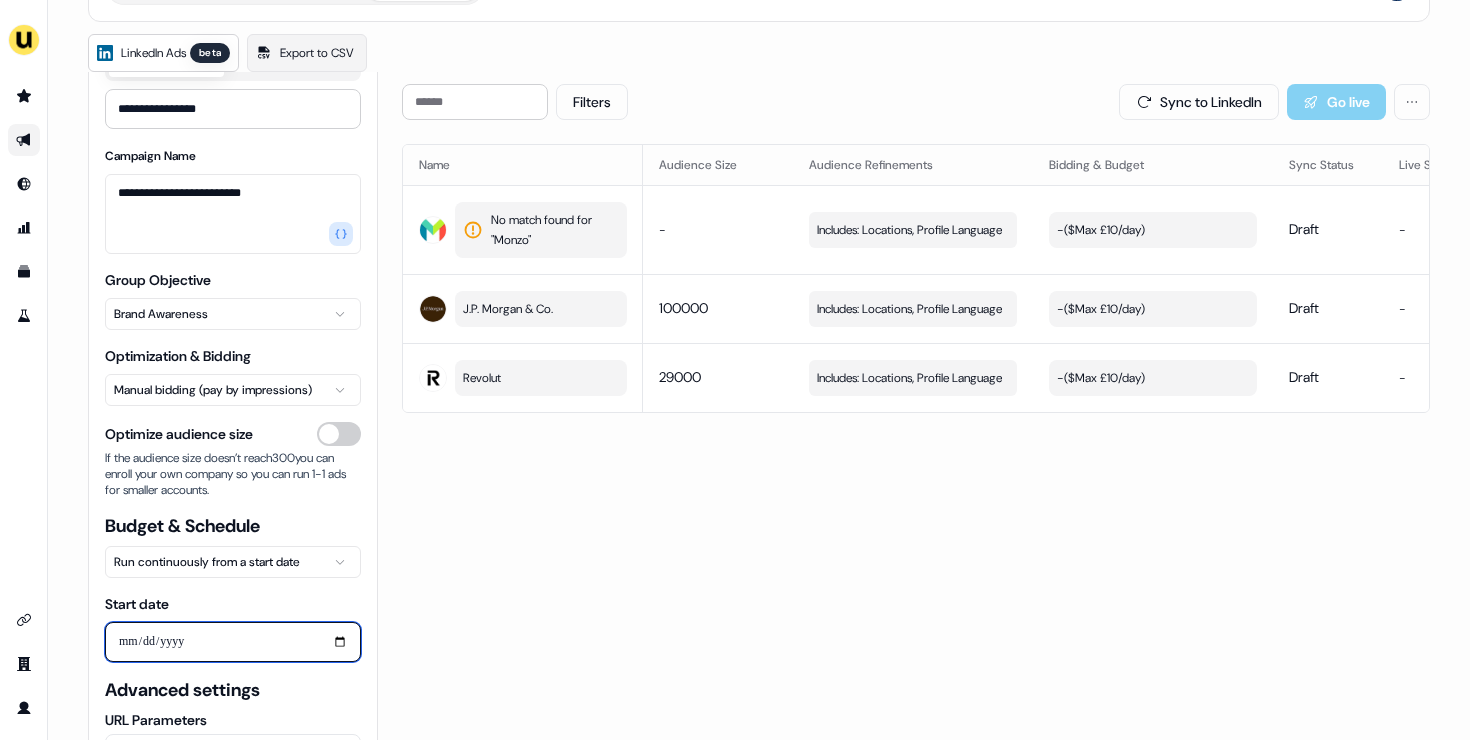 click on "Start date" at bounding box center (233, 642) 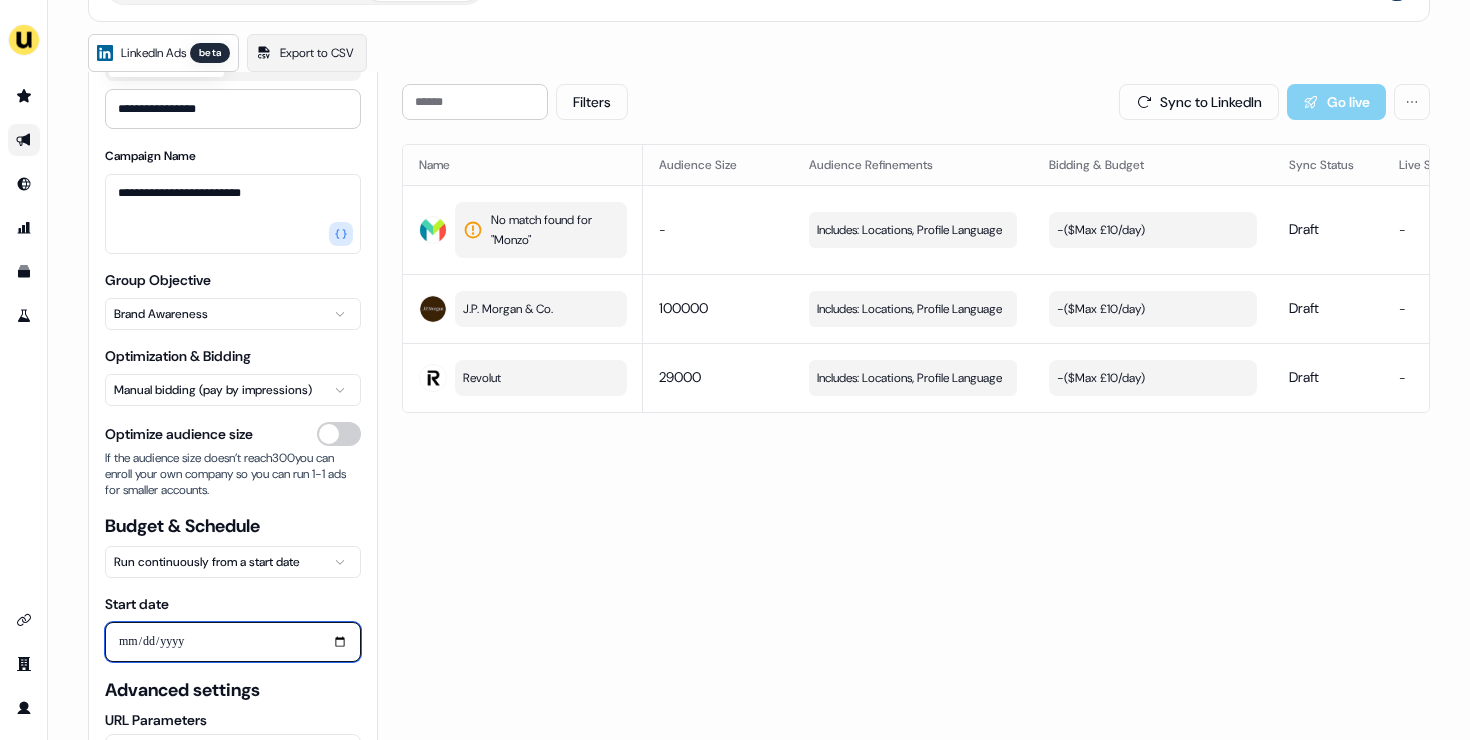 type on "**********" 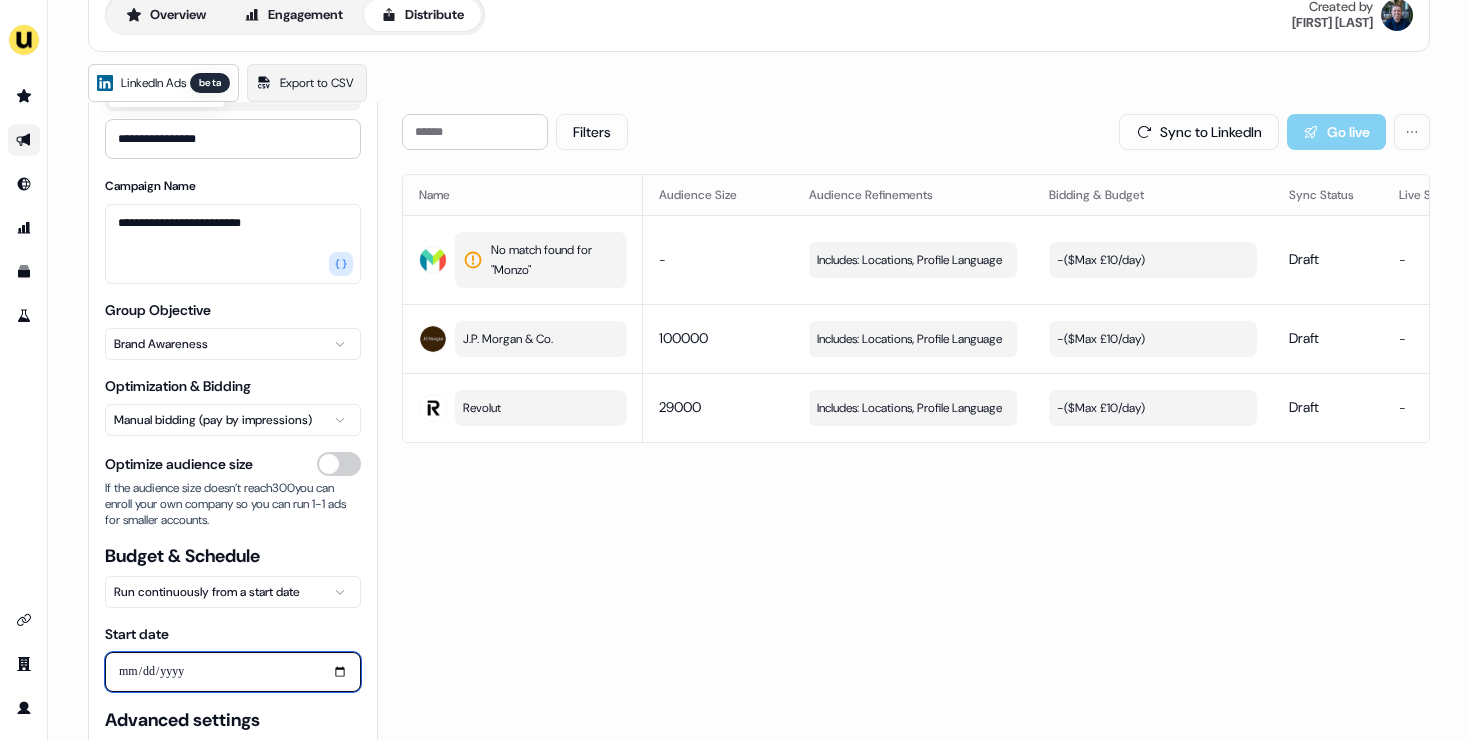 scroll, scrollTop: 0, scrollLeft: 0, axis: both 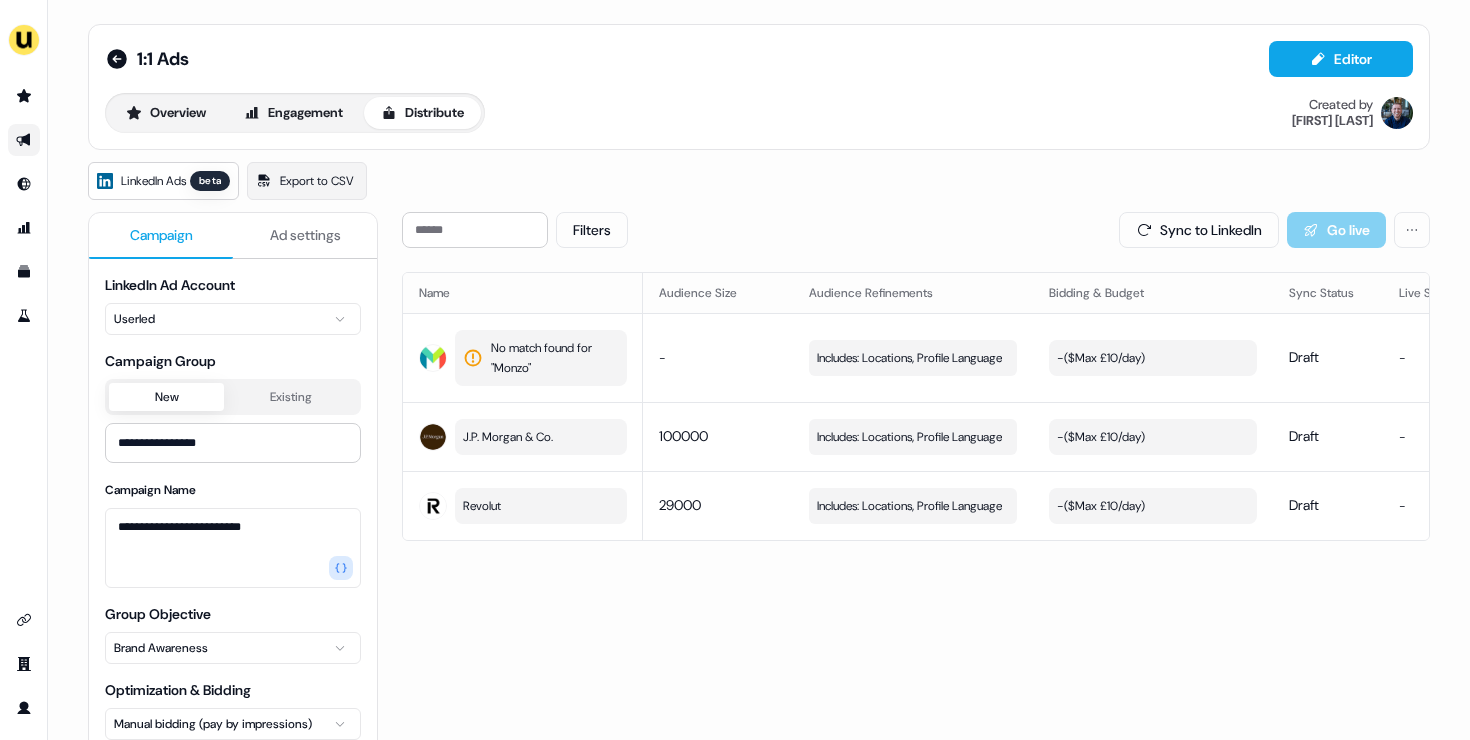 click on "Ad settings" at bounding box center (305, 235) 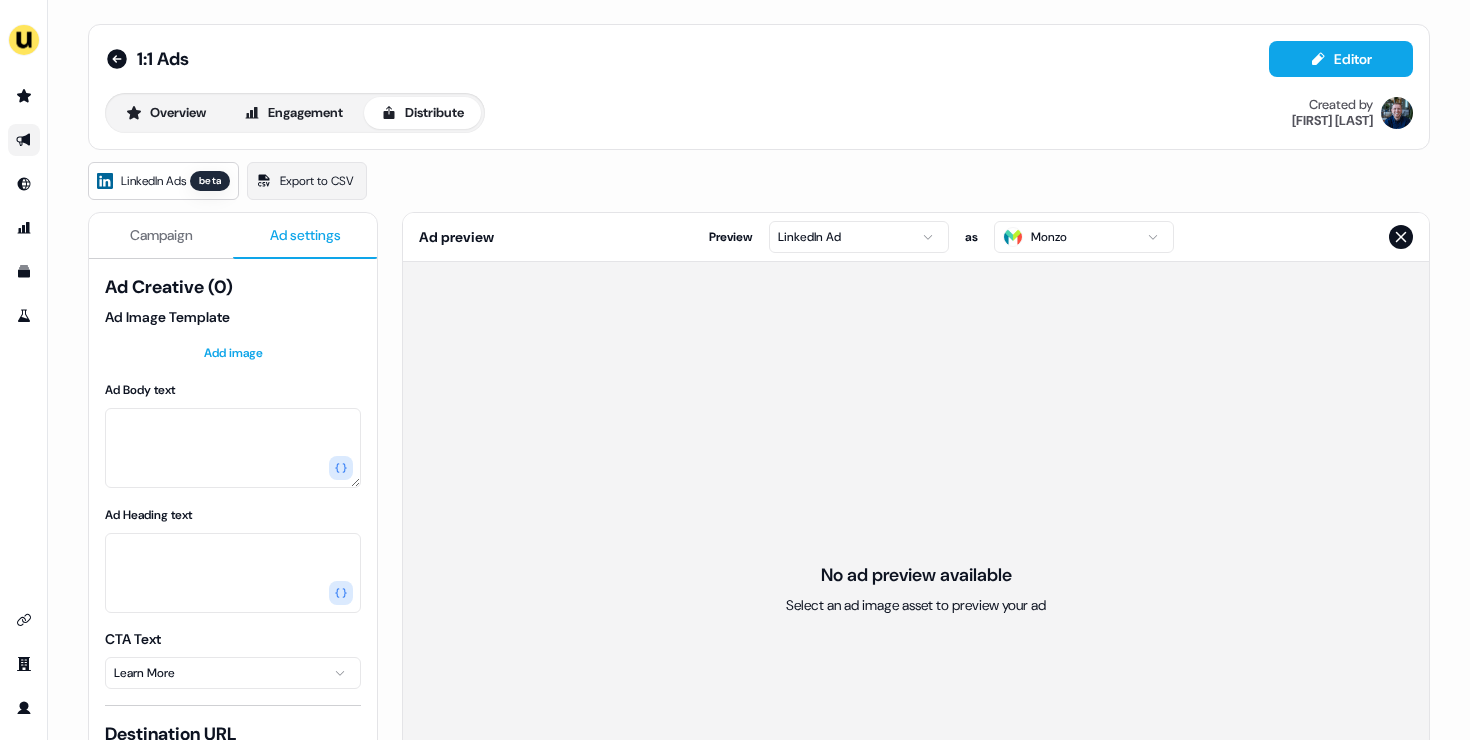 click on "Add image" at bounding box center (233, 349) 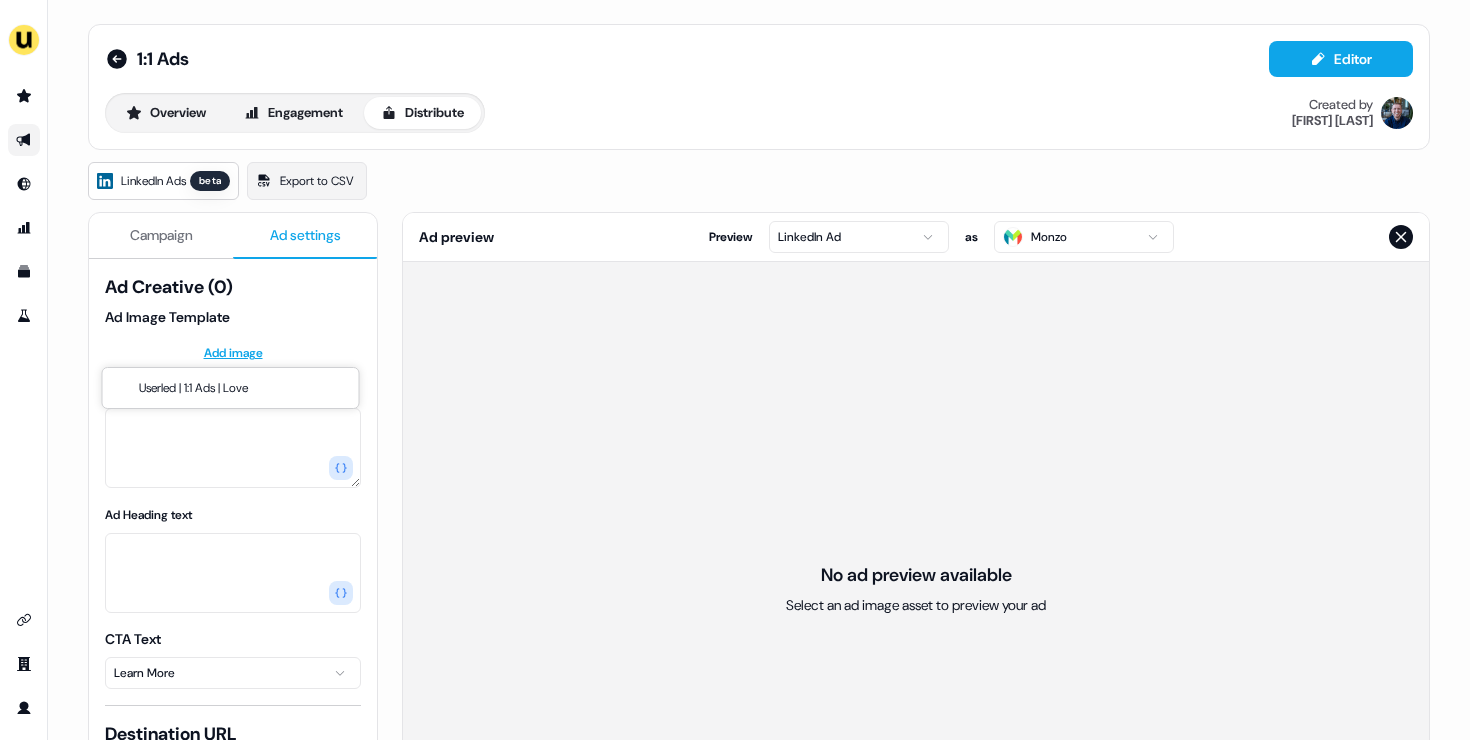 click on "For the best experience switch devices to a bigger screen. Go to Userled.io 1:1 Ads  Editor Overview Engagement Distribute Created by [FIRST]   [LAST] LinkedIn Ads beta Export to CSV Campaign Ad settings Ad Creative (0) Ad Image Template Add image Ad Body text Ad Heading text CTA Text Learn More Destination URL Automatic Custom URL Automatically pair each generated Landing Page with it’s generated Image counterpart from this Outbound Experience. Landing Page Template Select template Ad preview Preview LinkedIn Ad as Monzo No ad preview available Select an ad image asset to preview your ad Userled | 1:1 Ads | Love" at bounding box center (735, 370) 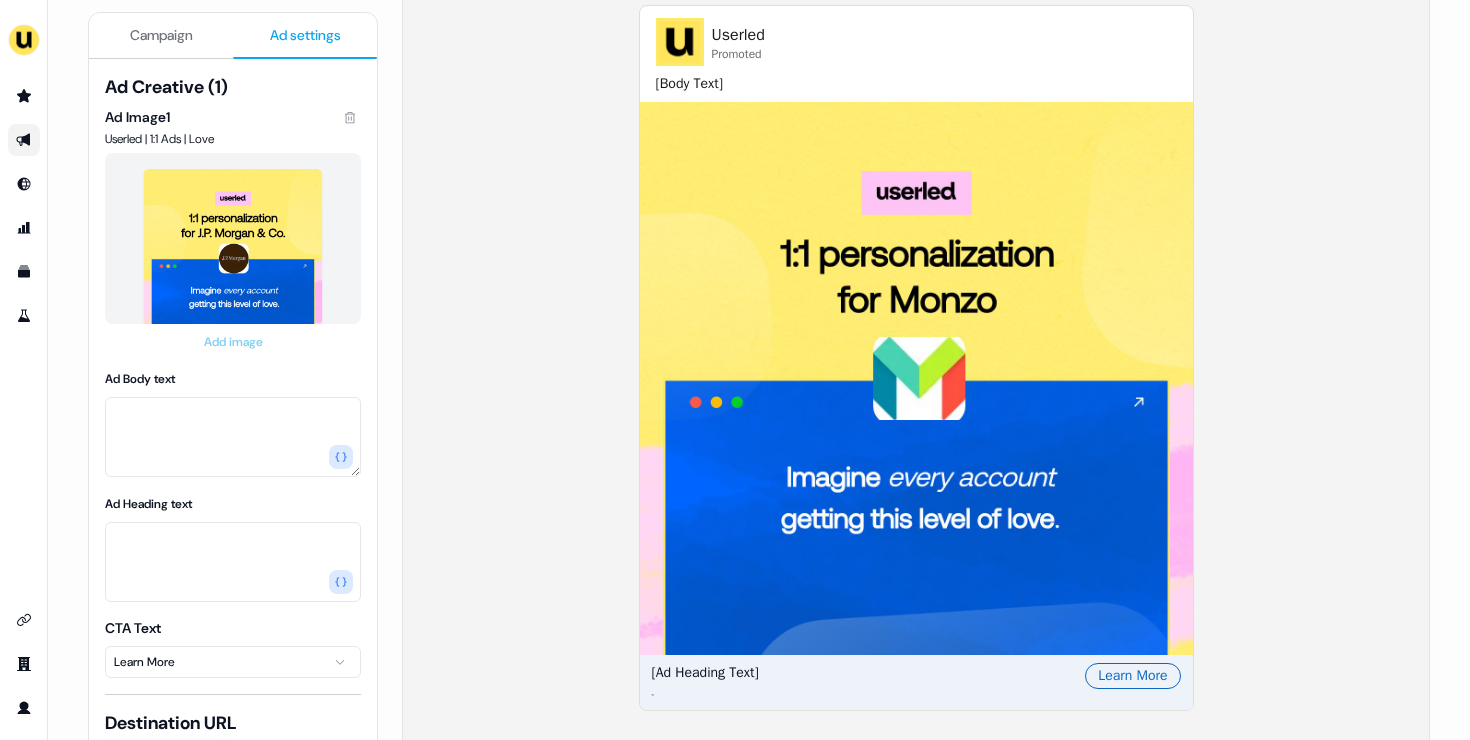 scroll, scrollTop: 311, scrollLeft: 0, axis: vertical 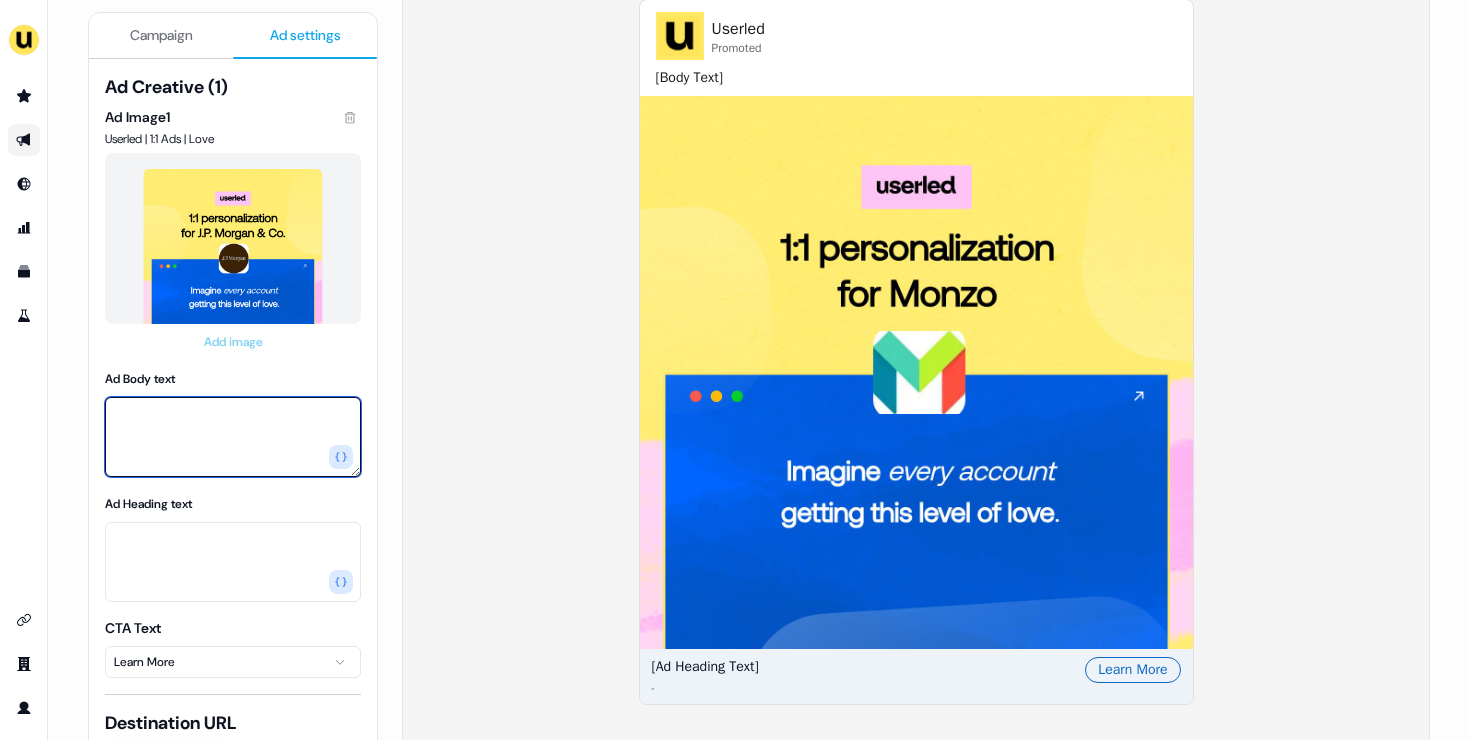 click on "Ad Body text" at bounding box center (233, 437) 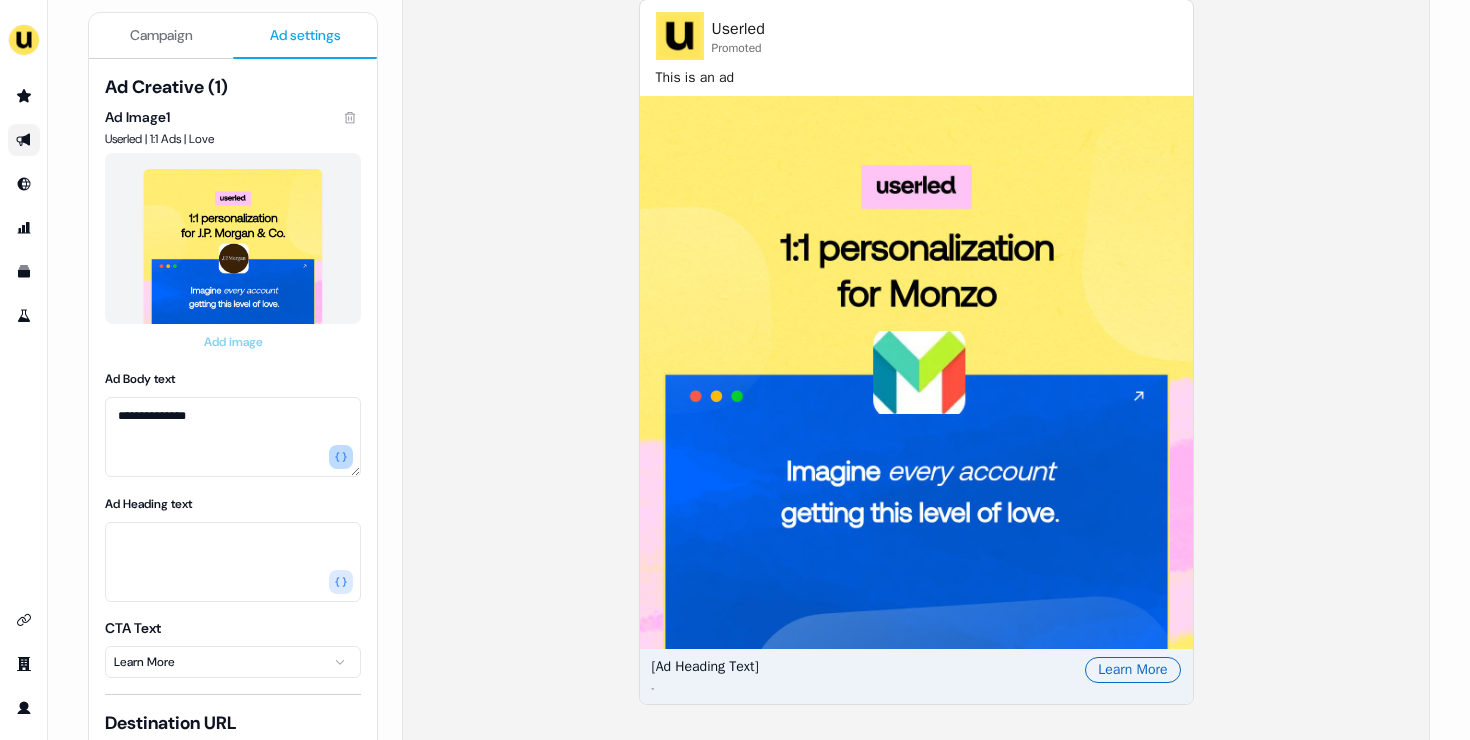 click 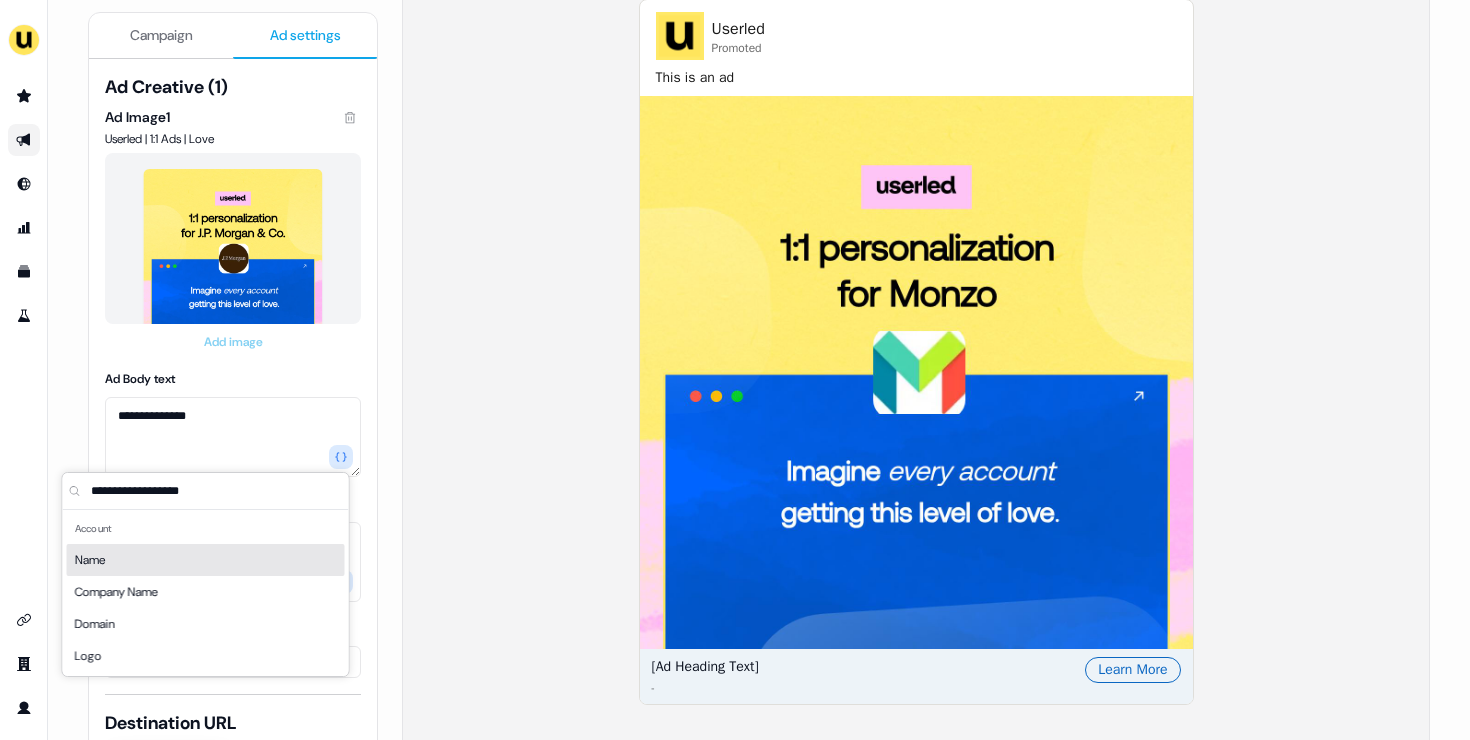 click on "Company Name" at bounding box center (206, 592) 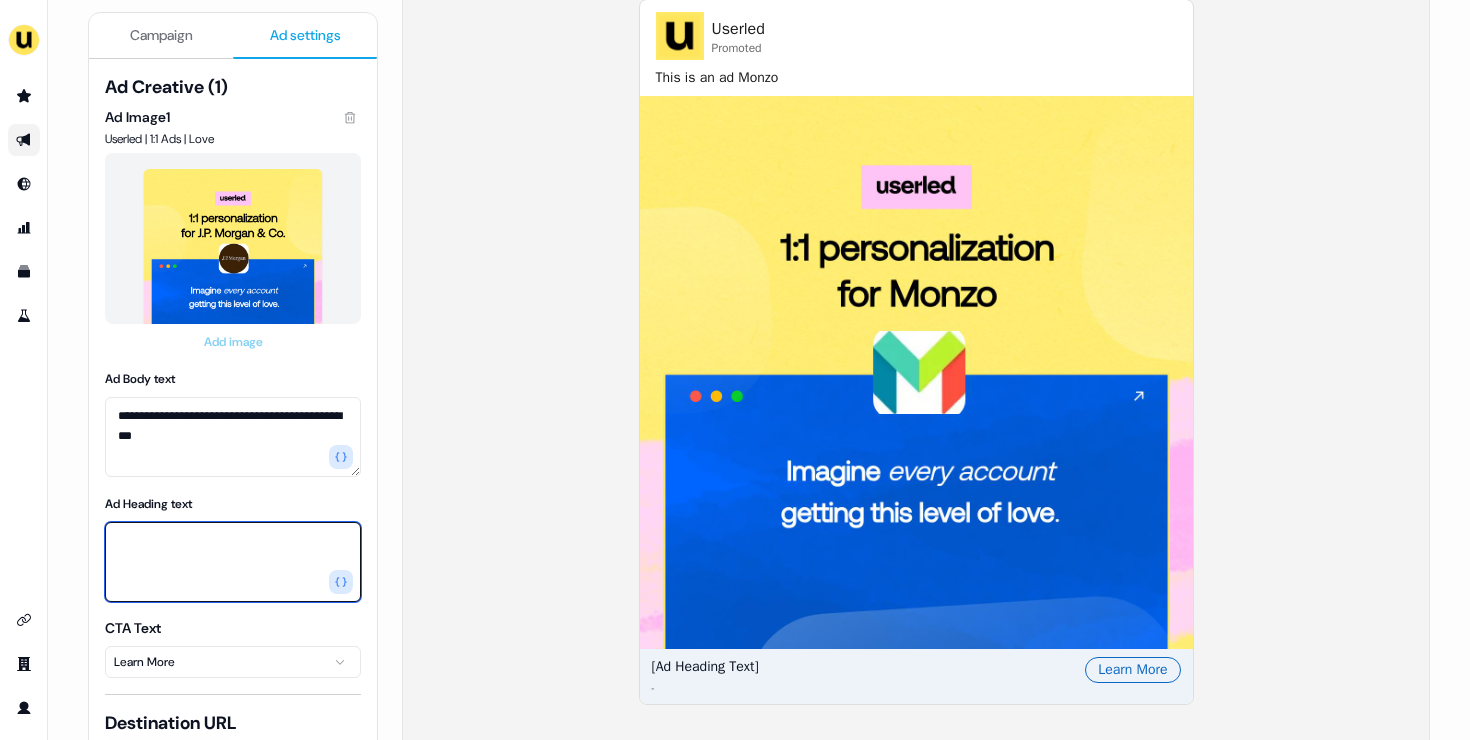 click on "Ad Heading text" at bounding box center [233, 562] 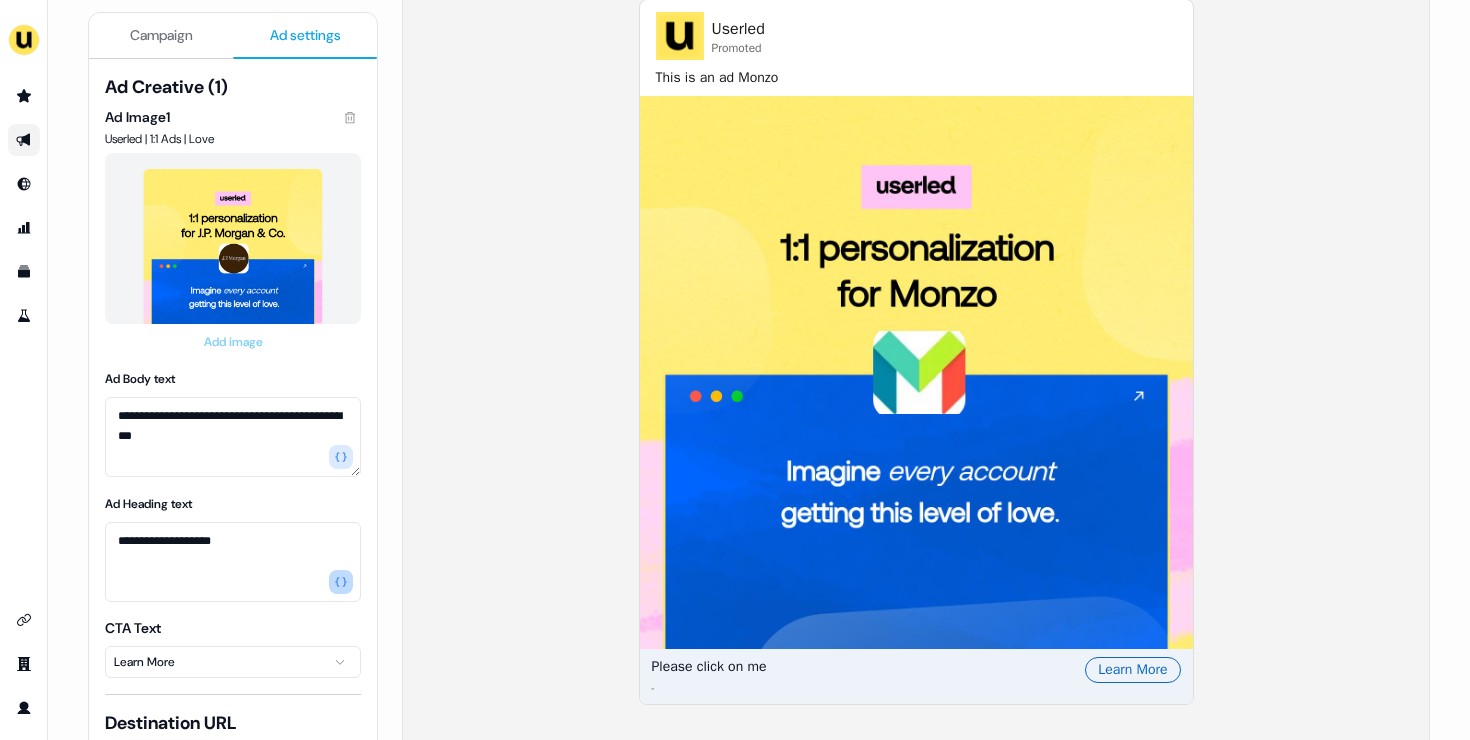 click 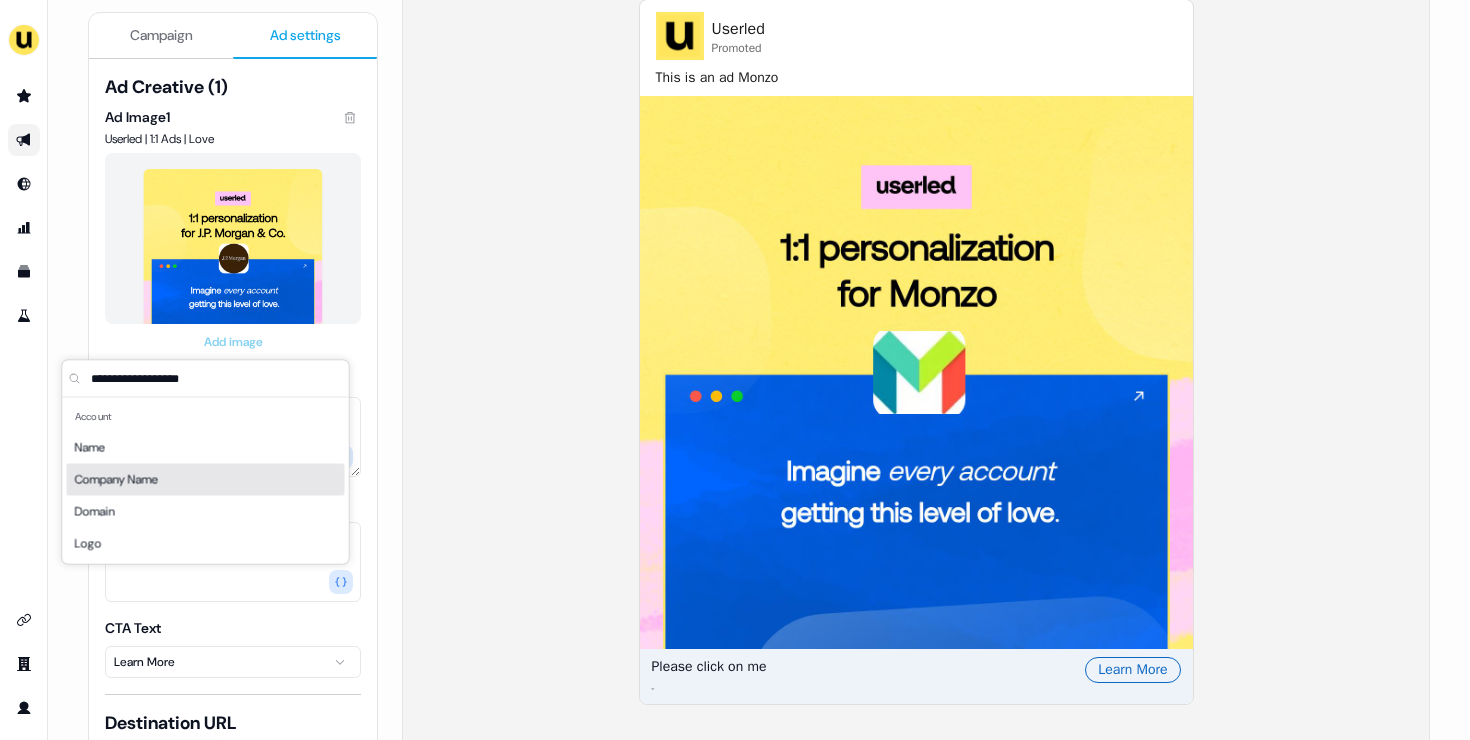 click on "Company Name" at bounding box center [206, 480] 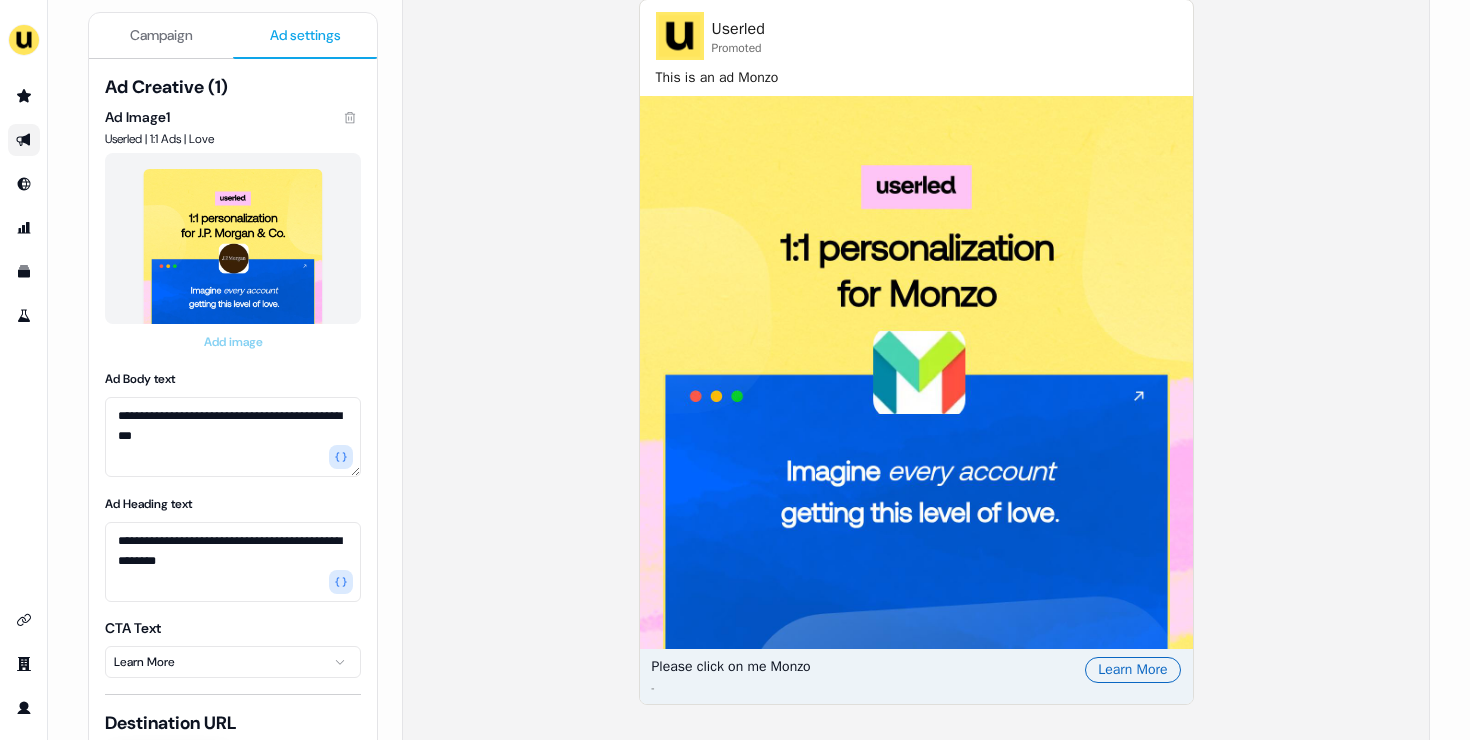 scroll, scrollTop: 349, scrollLeft: 0, axis: vertical 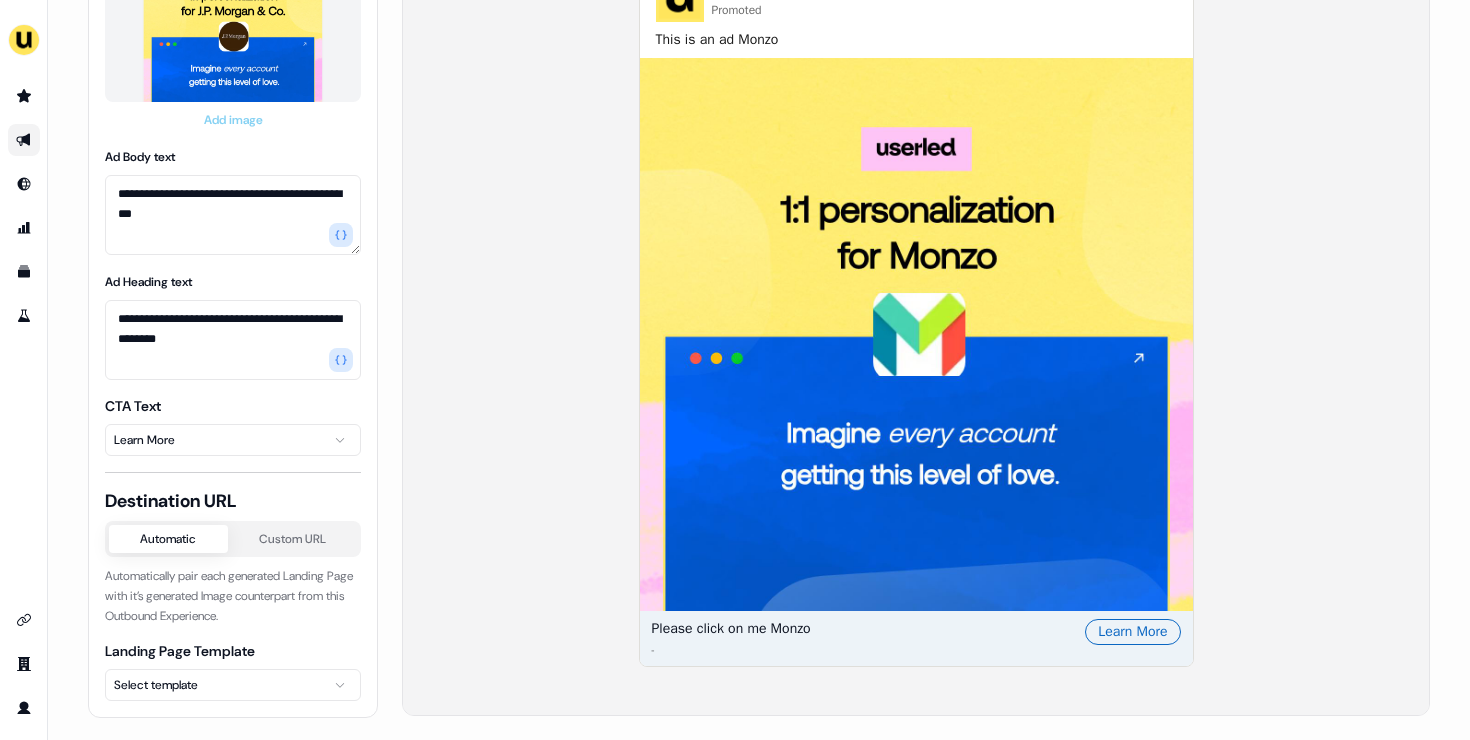 click on "**********" at bounding box center [735, 370] 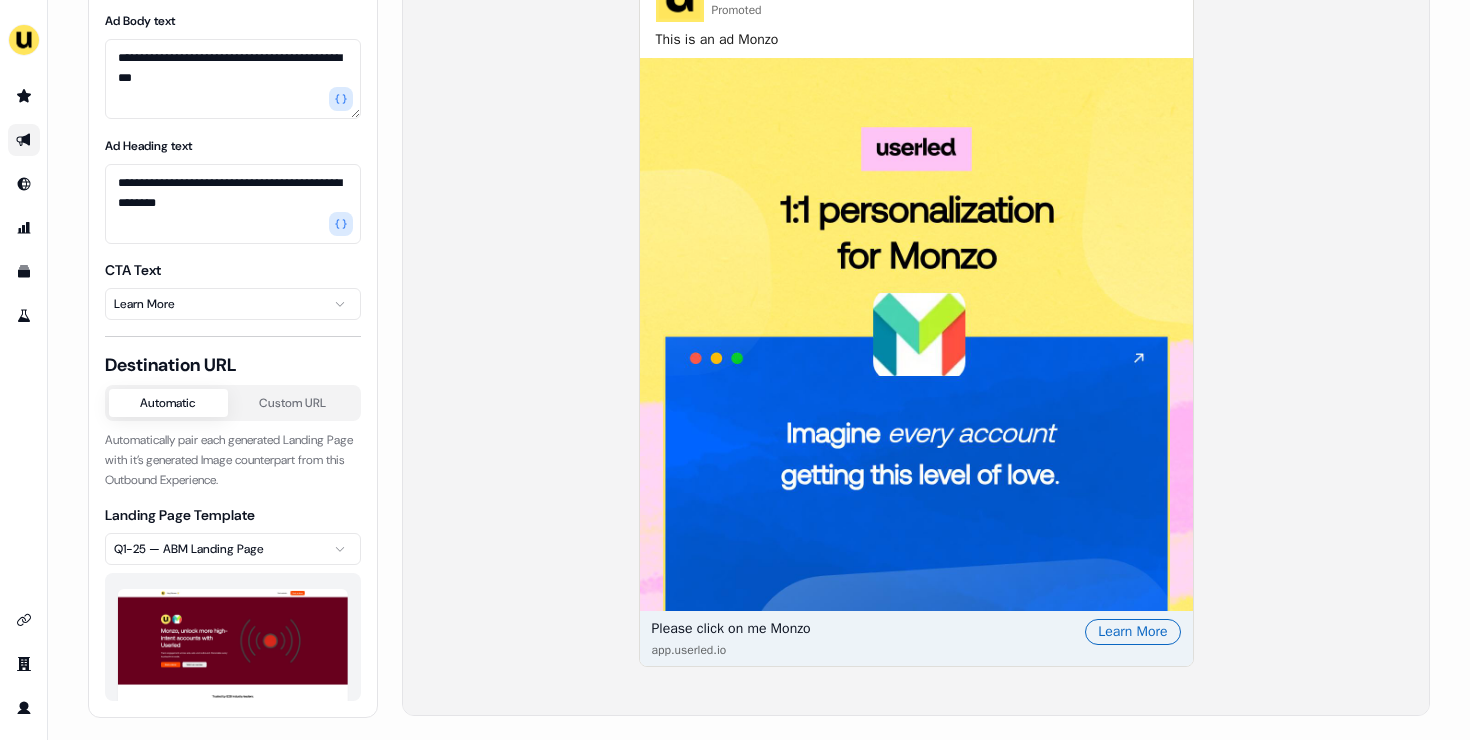 scroll, scrollTop: 18, scrollLeft: 0, axis: vertical 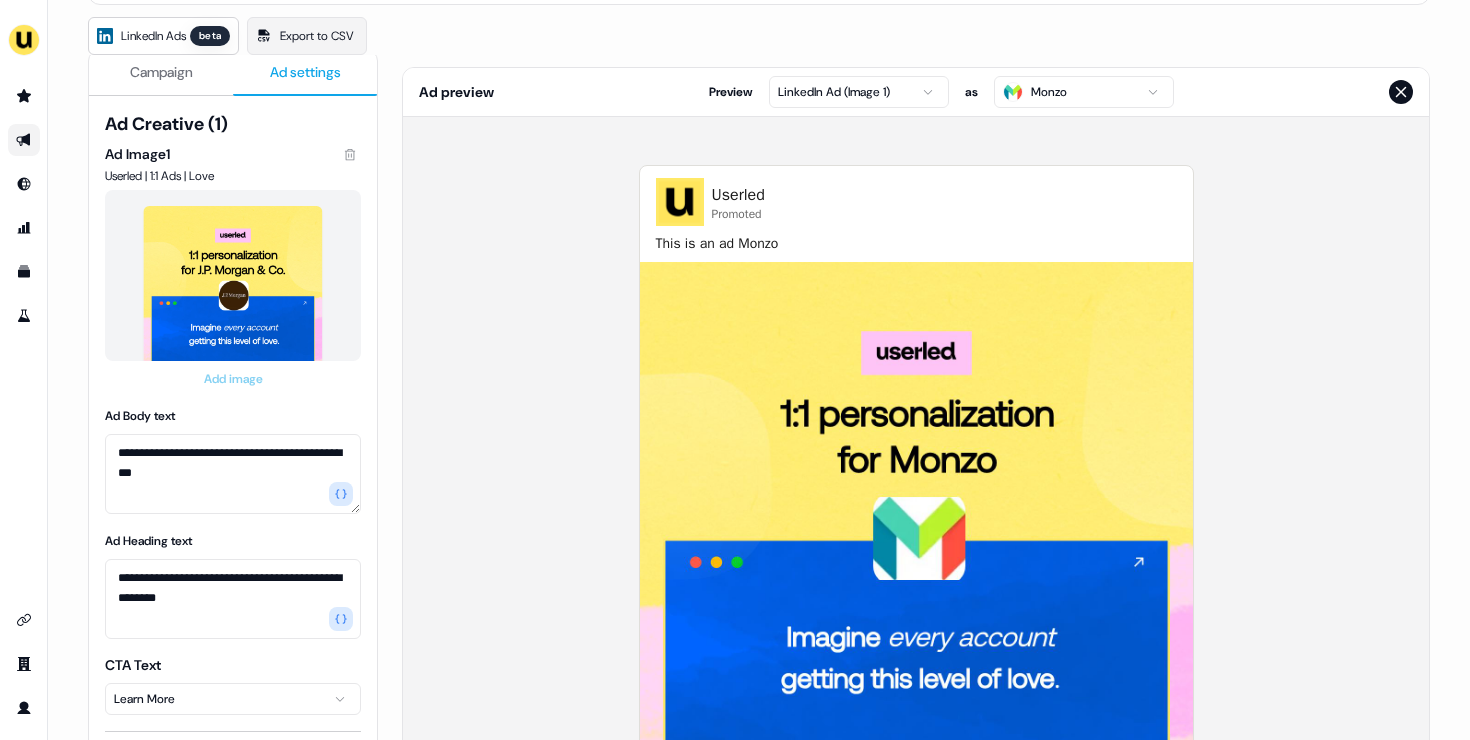 click on "**********" at bounding box center (735, 370) 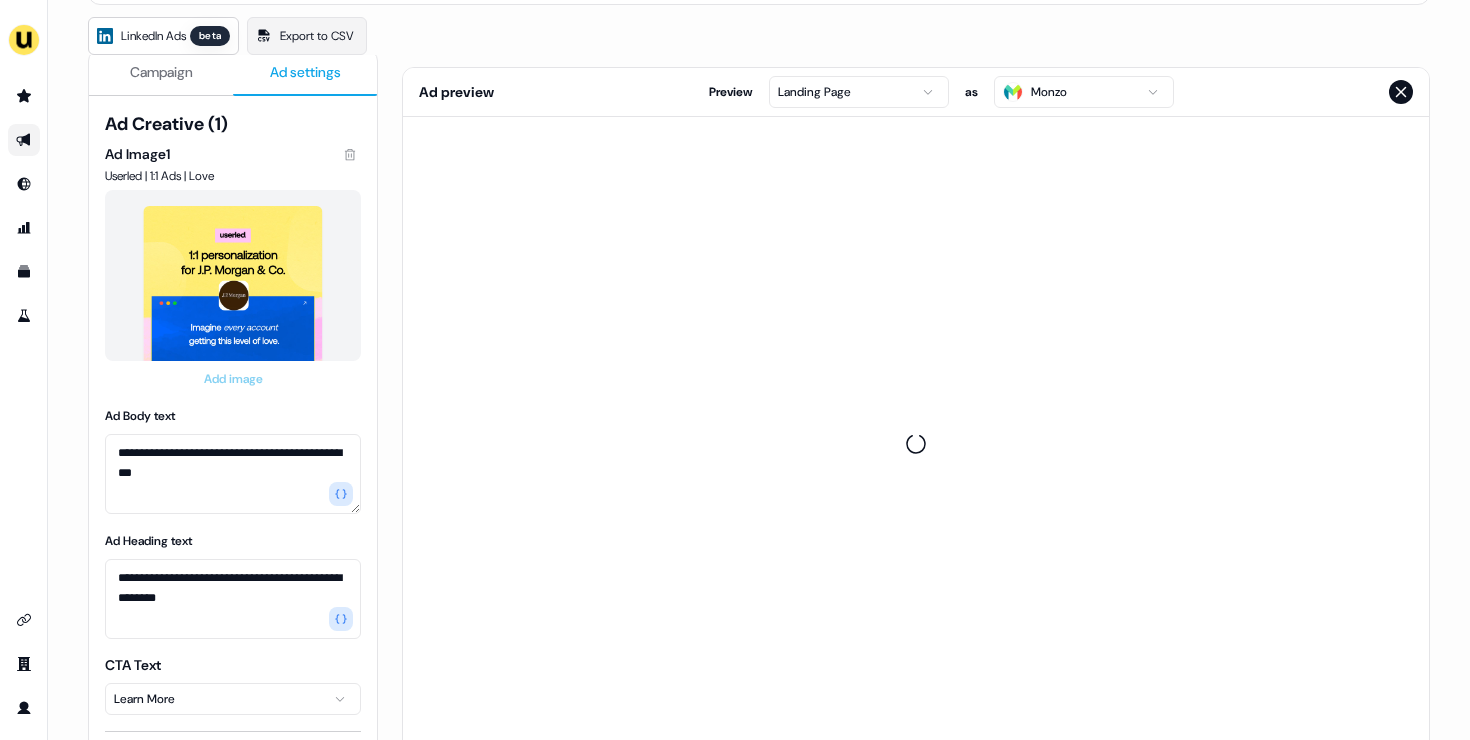 scroll, scrollTop: 0, scrollLeft: 0, axis: both 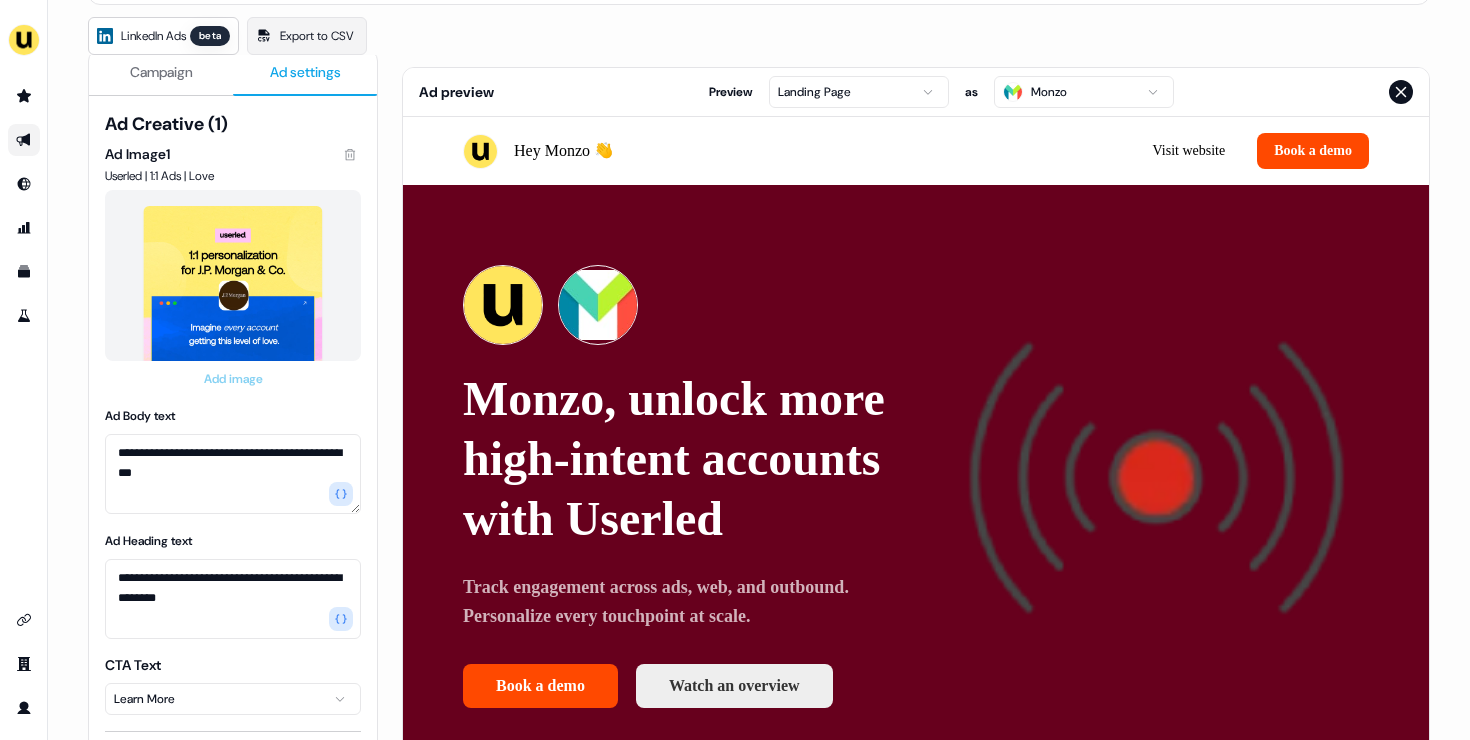 click 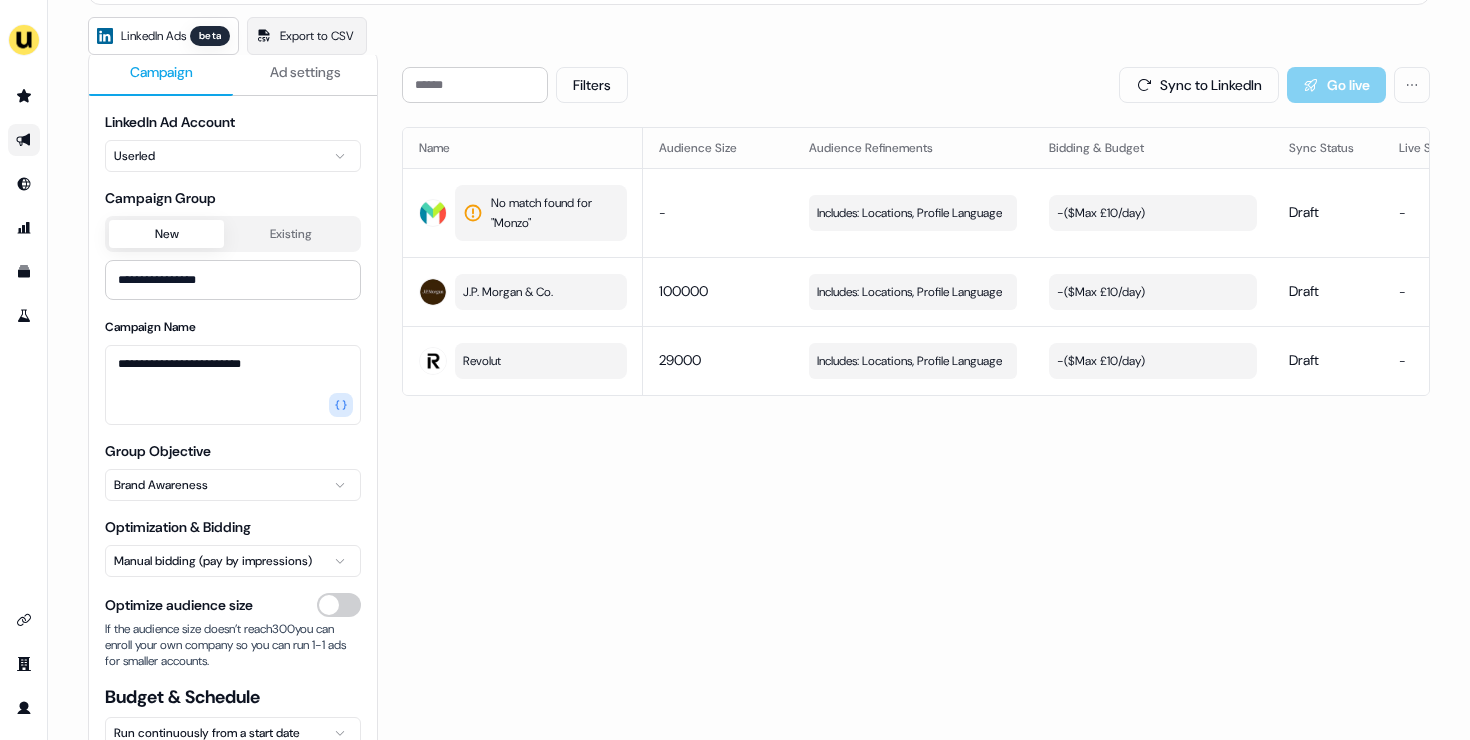 scroll, scrollTop: 0, scrollLeft: 0, axis: both 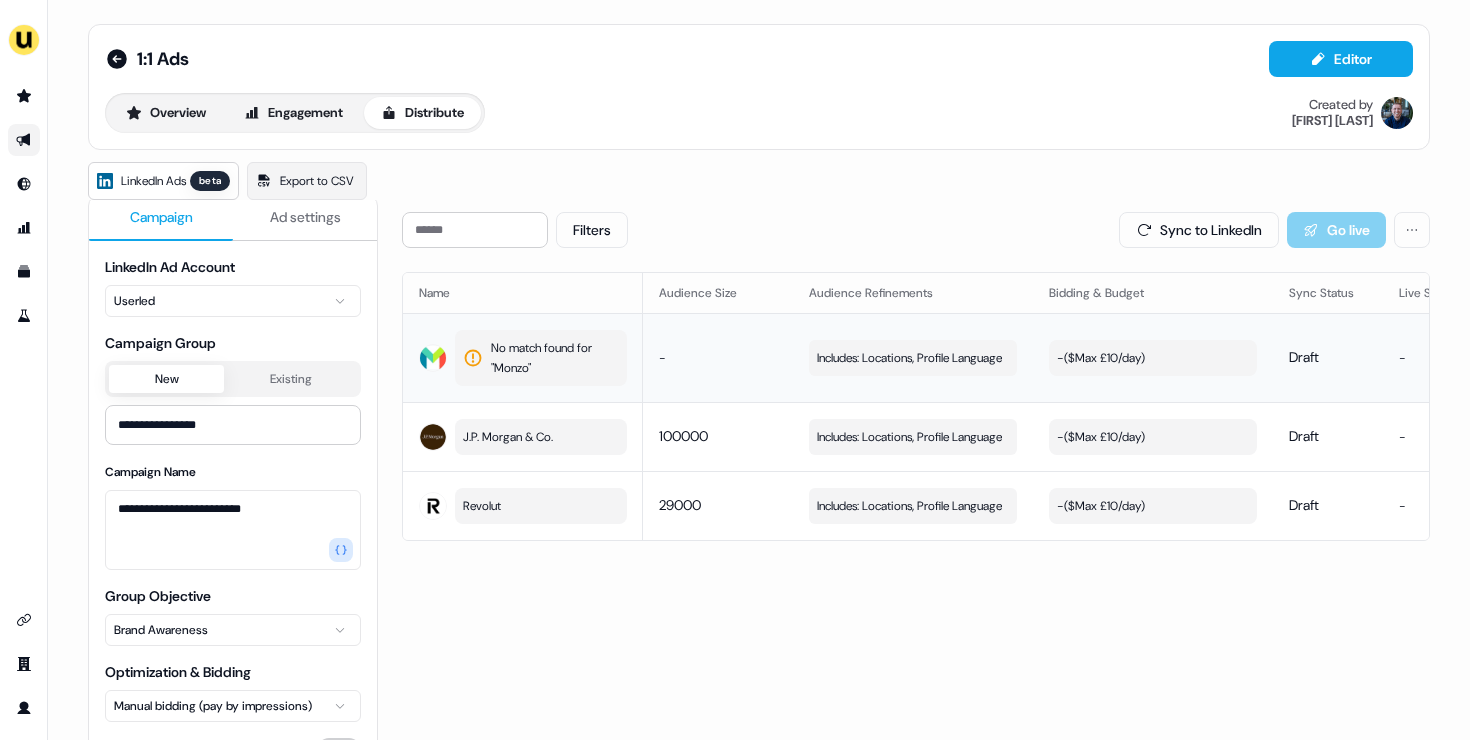 click on "No match found for " Monzo "" at bounding box center (553, 358) 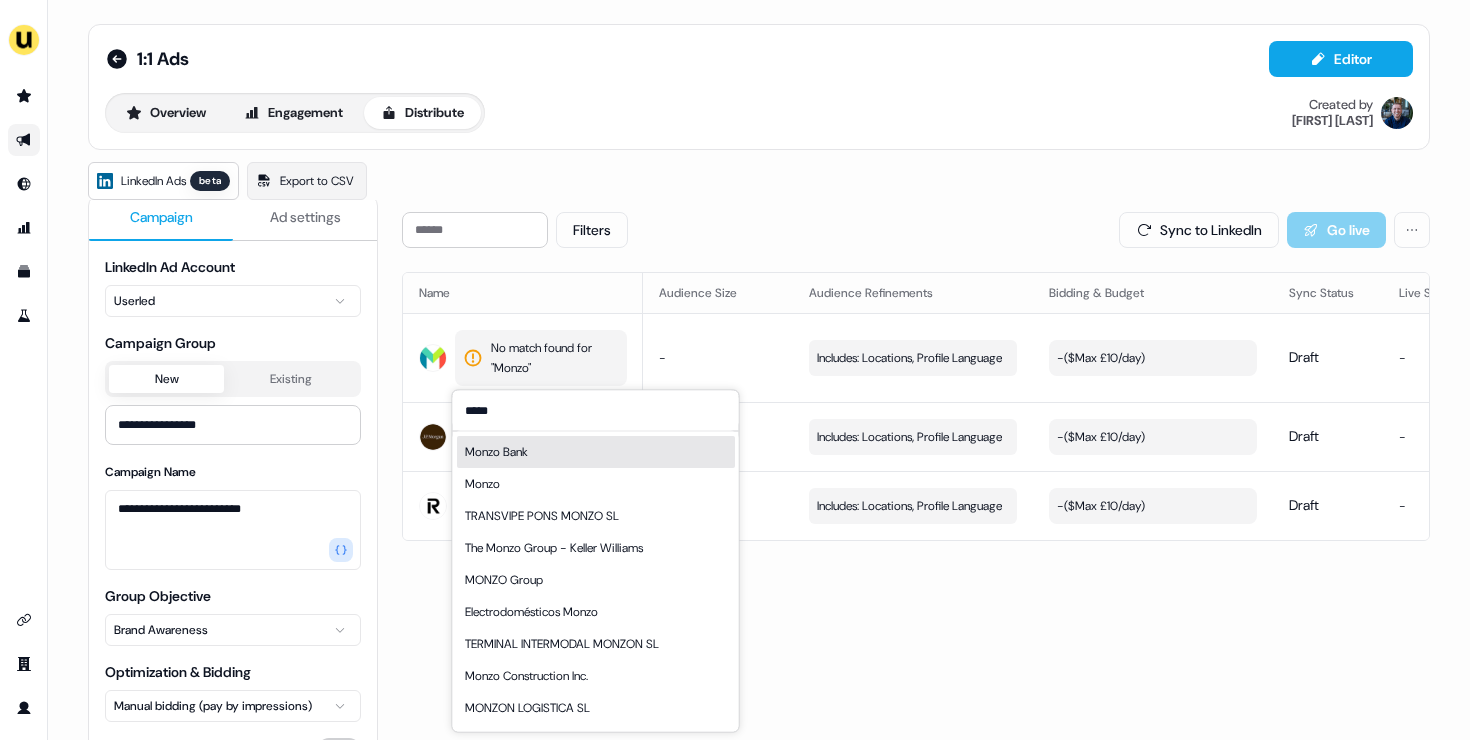 type on "*****" 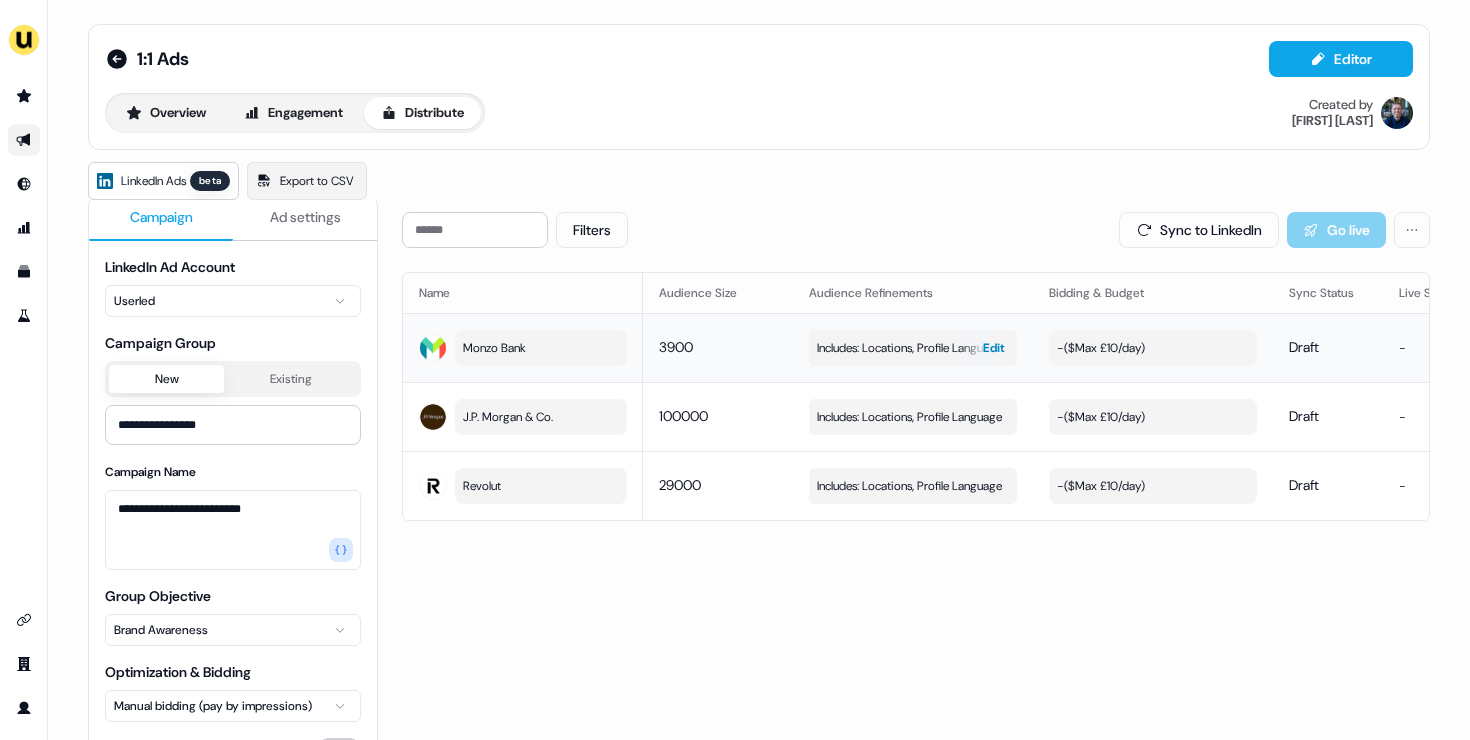 click on "Includes: Locations, Profile Language" at bounding box center (909, 348) 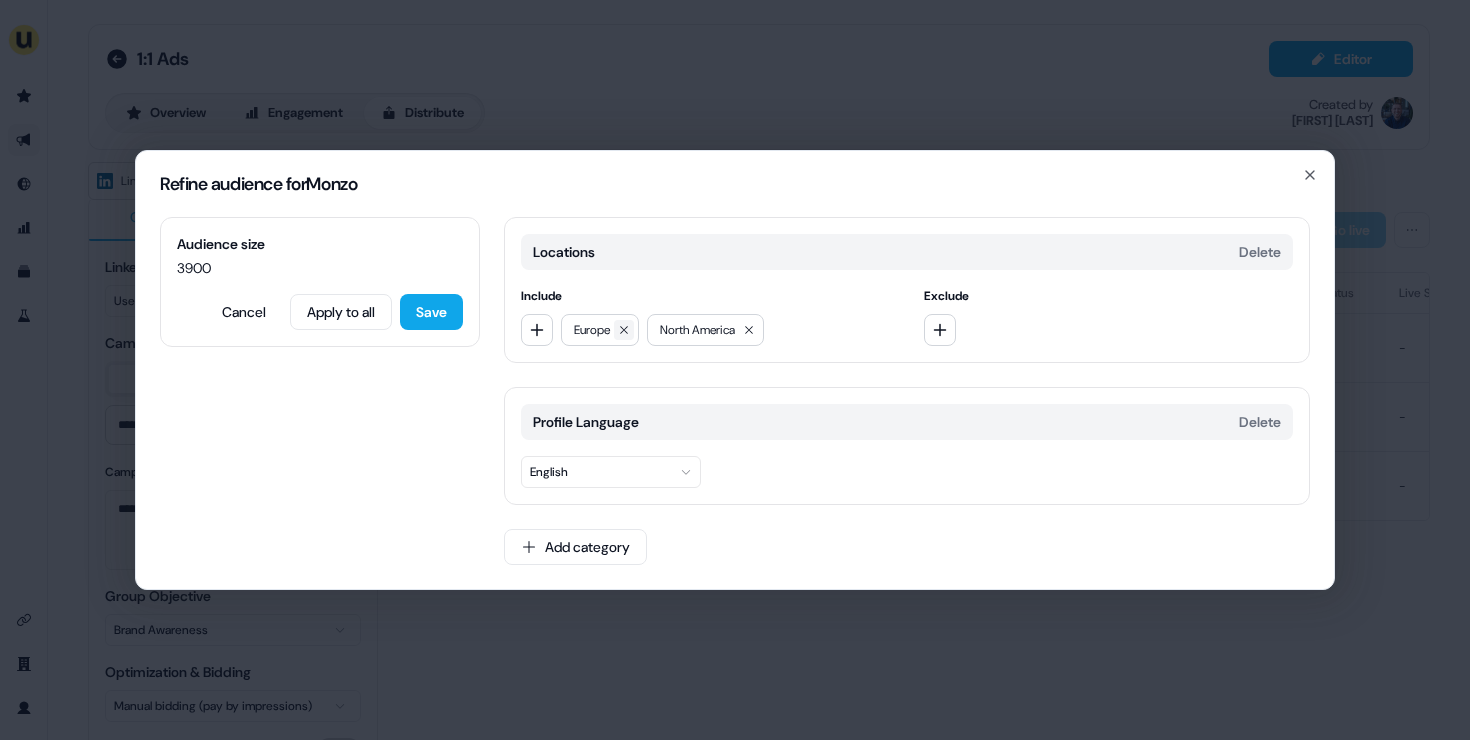 click 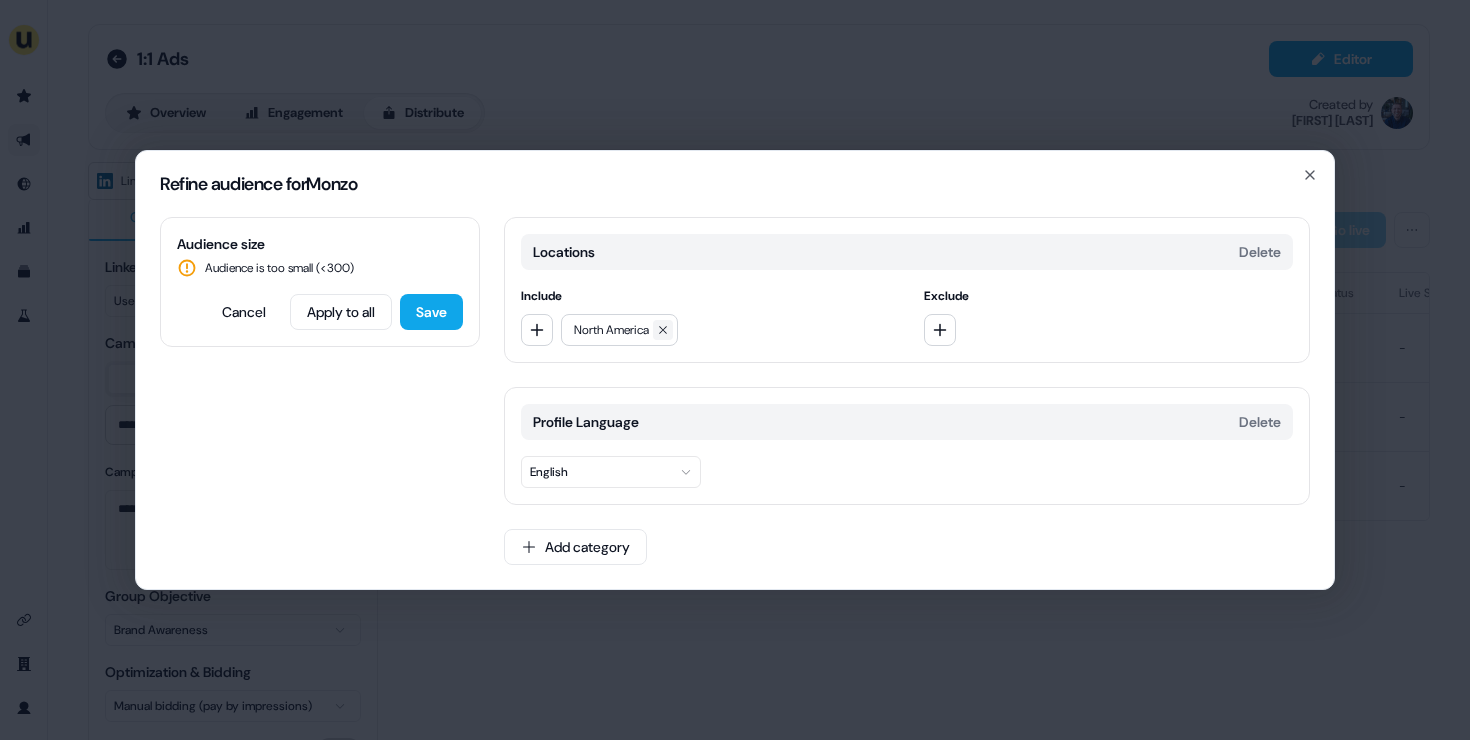 click at bounding box center [663, 330] 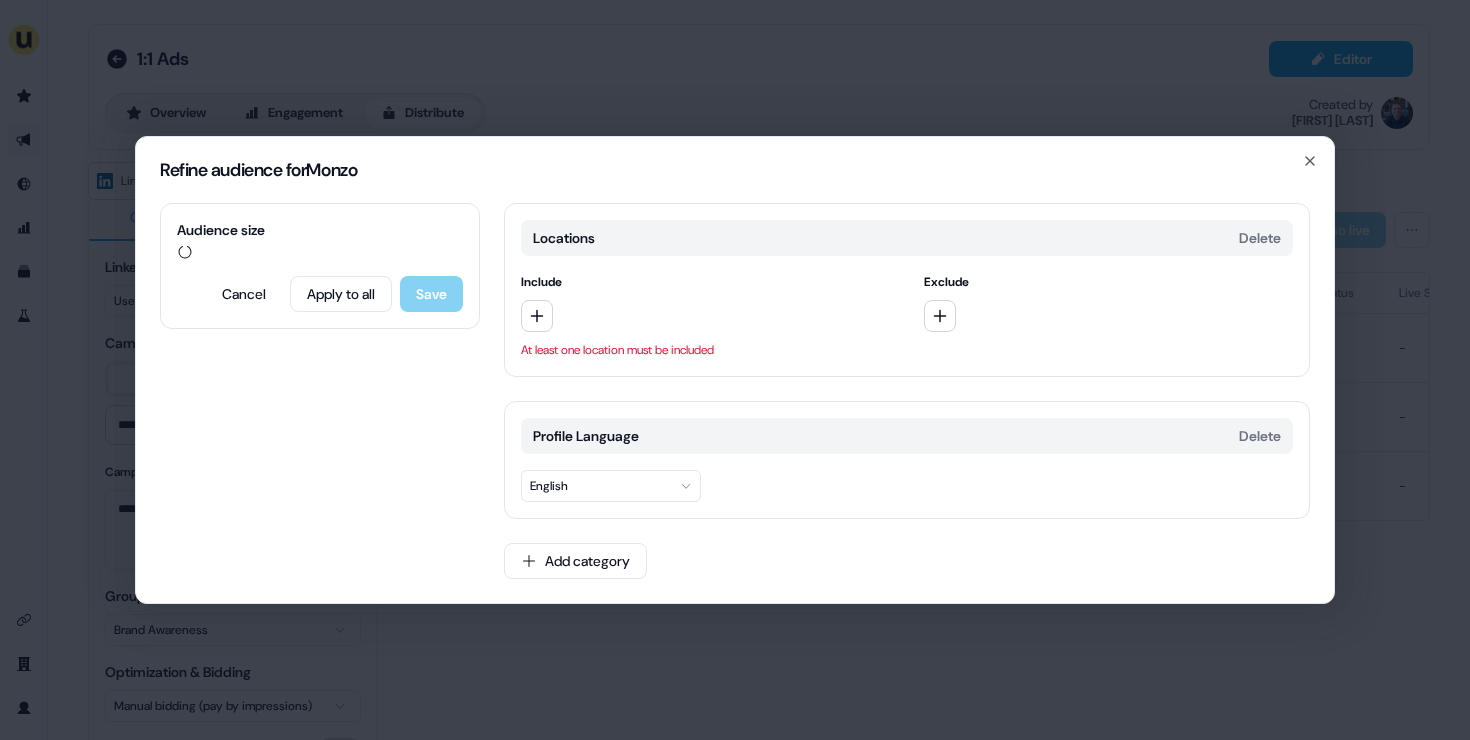 click at bounding box center (706, 316) 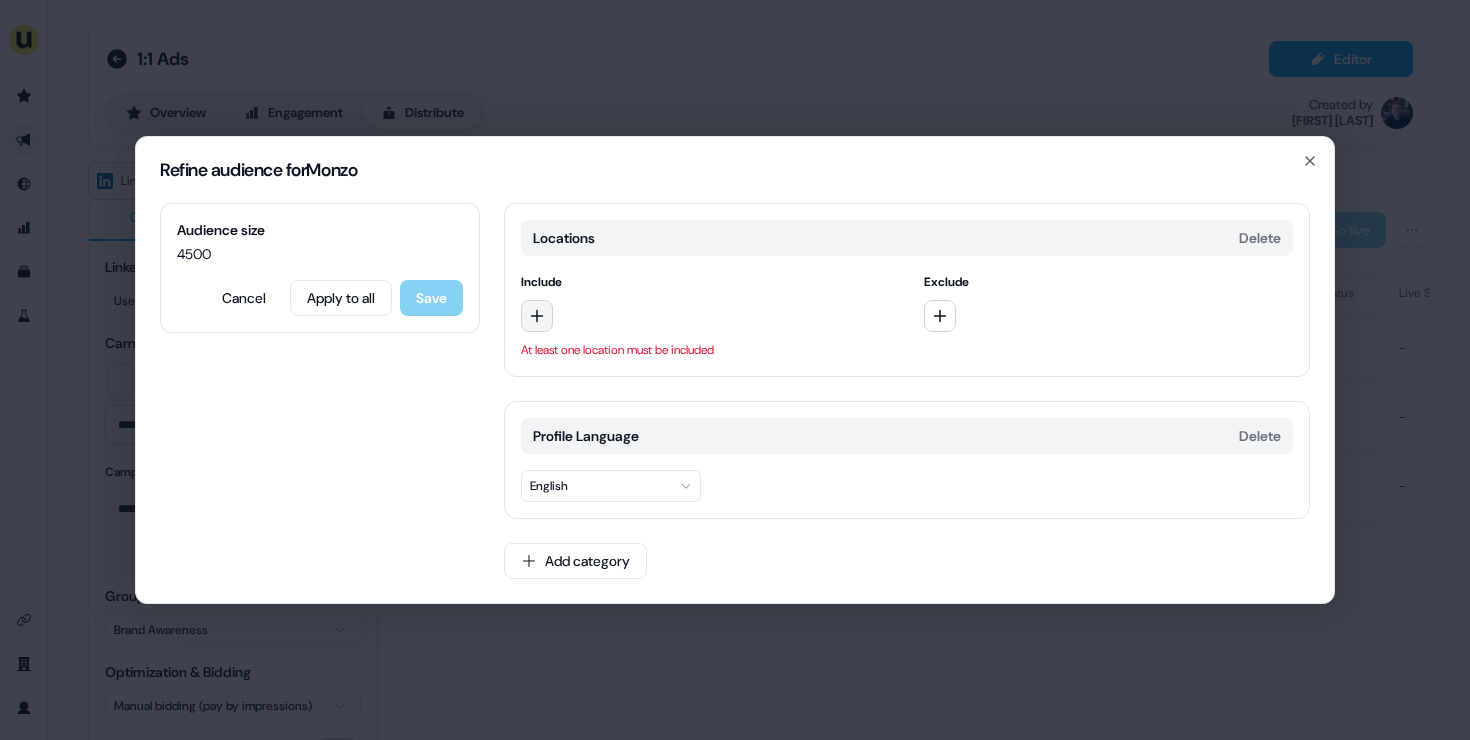 click 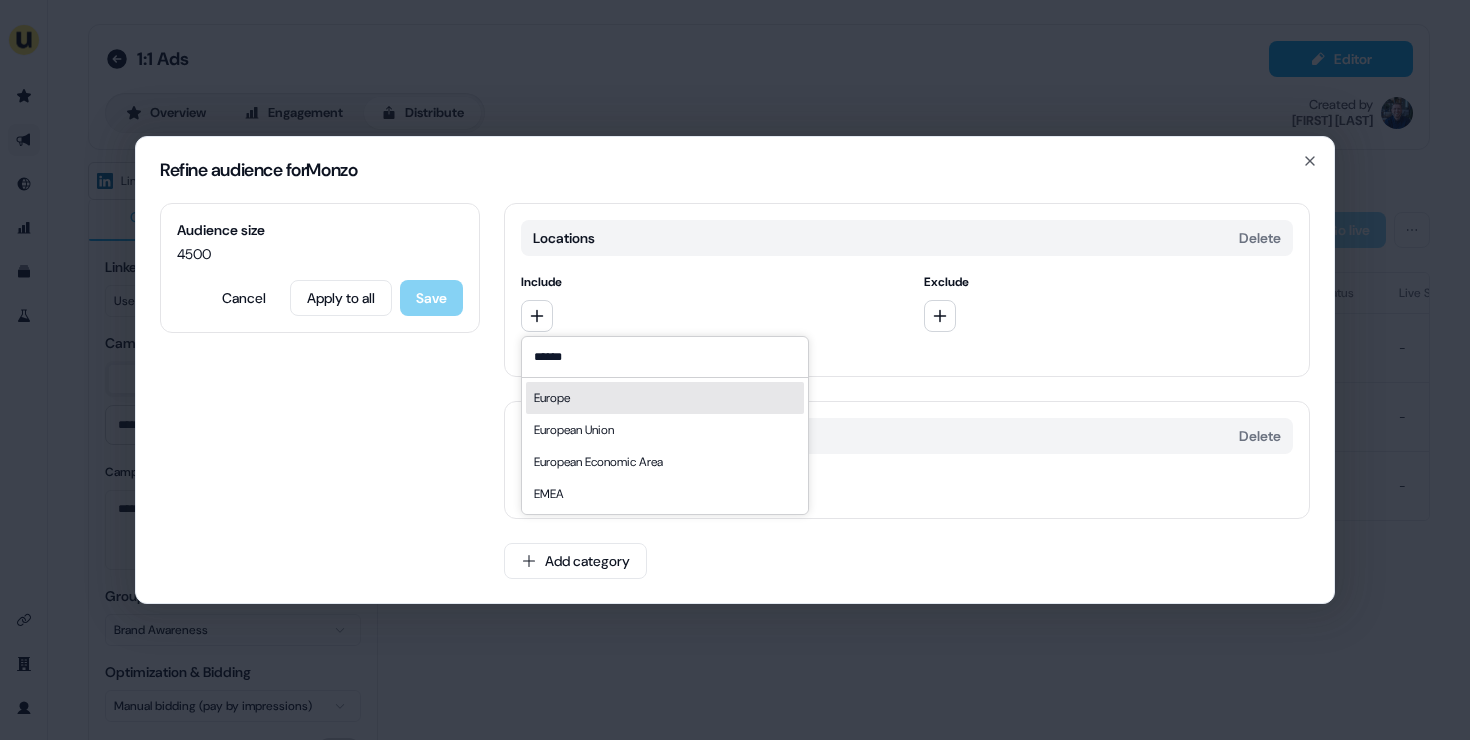 type on "******" 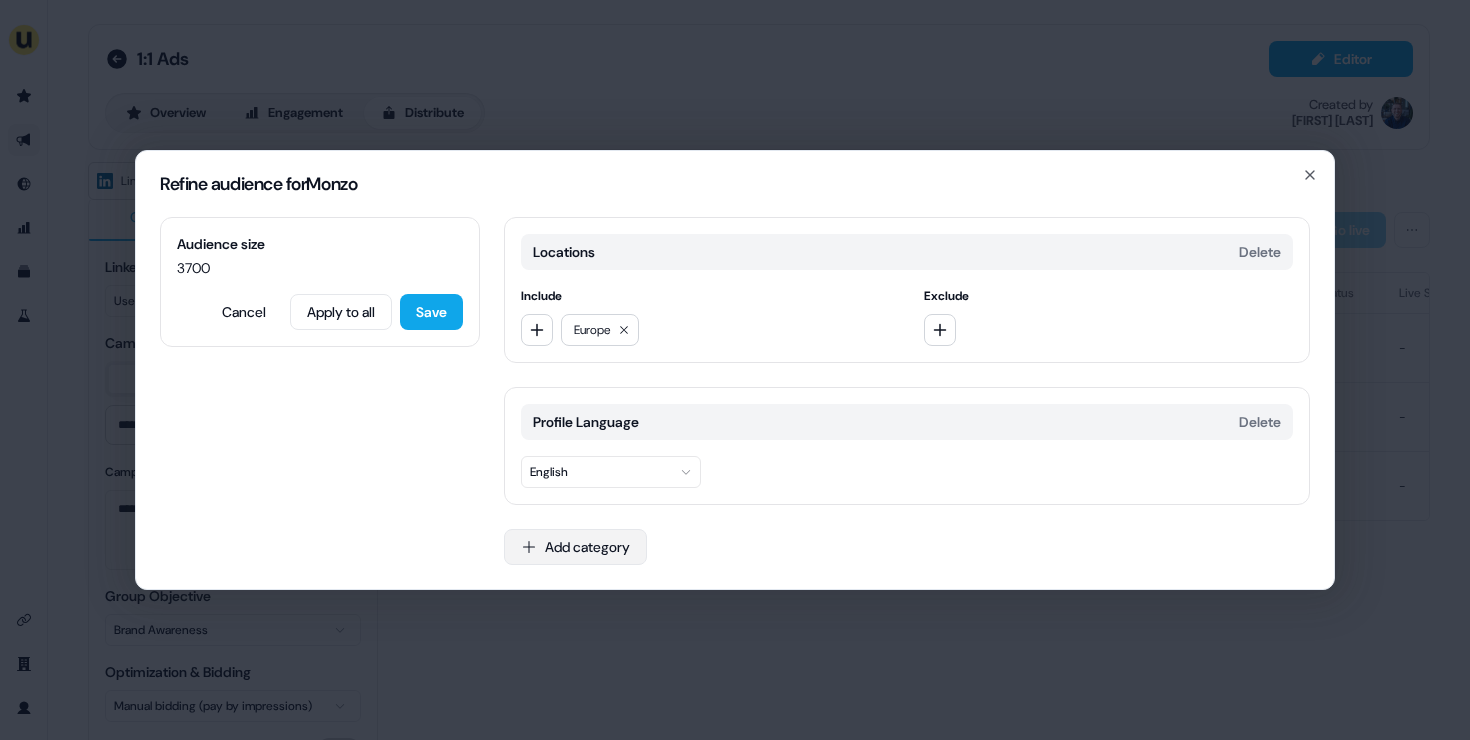 click on "Add category" at bounding box center [575, 547] 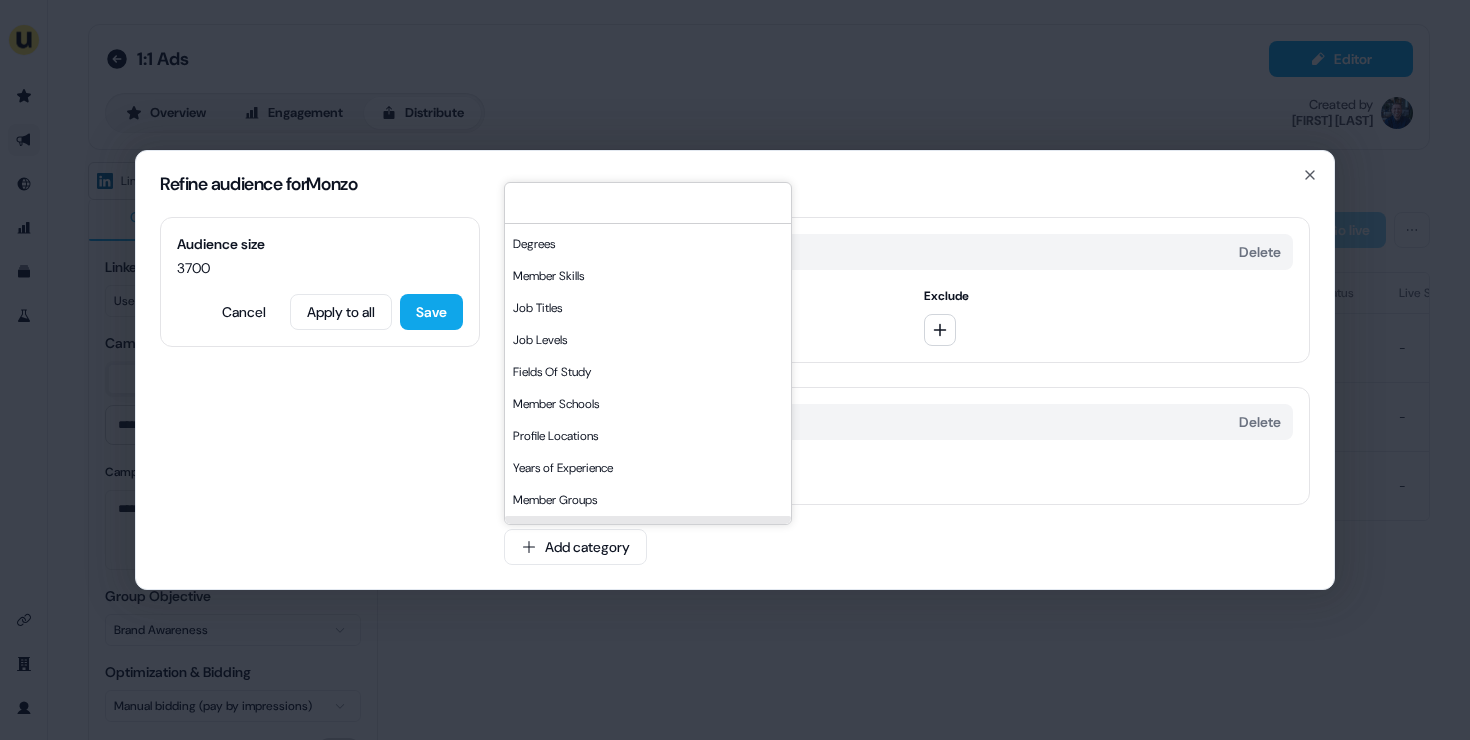 scroll, scrollTop: 0, scrollLeft: 0, axis: both 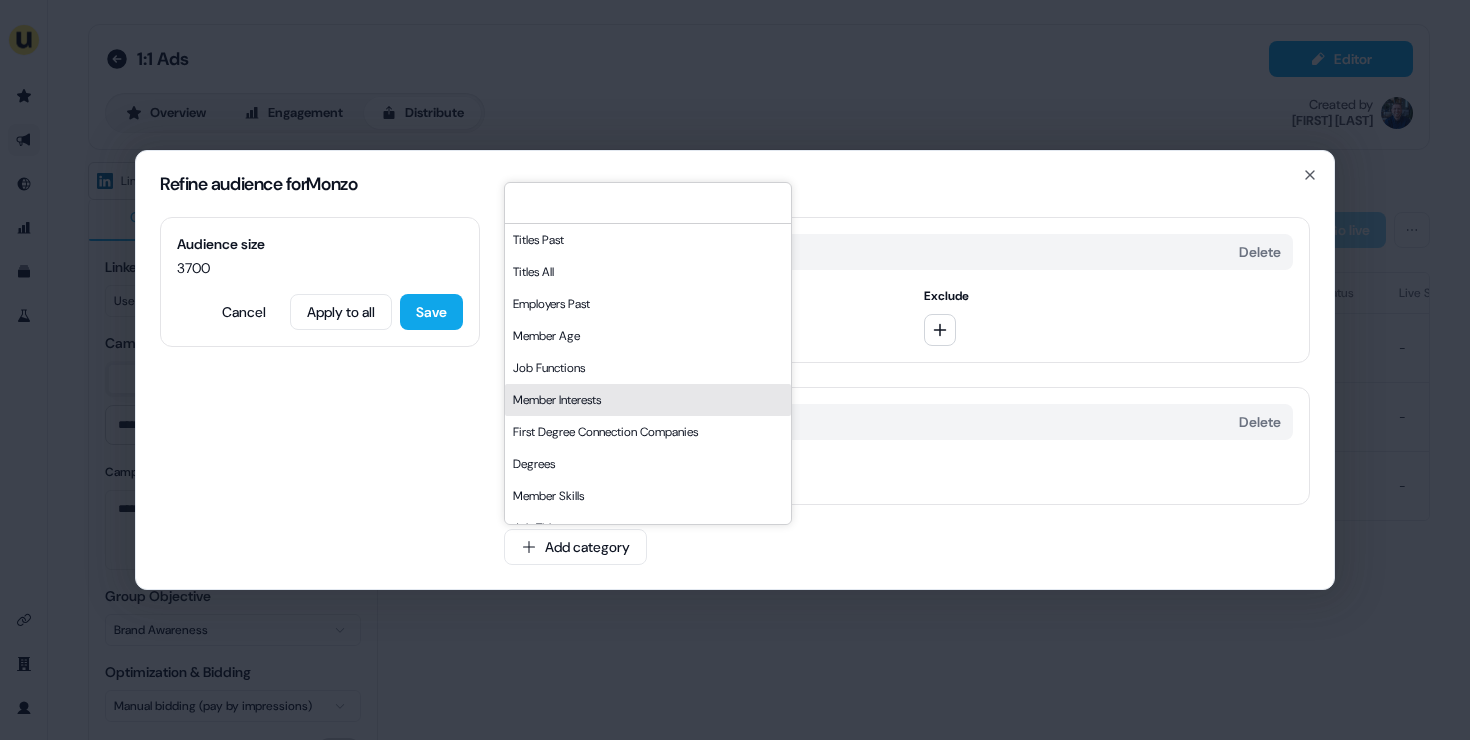 click on "Audience size 3700 Cancel Apply to all Save Locations Delete Include Europe Exclude Profile Language Delete English Add category Titles Past Titles All Employers Past Member Age Job Functions Member Interests First Degree Connection Companies Degrees Member Skills Job Titles Job Levels Fields Of Study Member Schools Profile Locations Years of Experience Member Groups Member Gender Followed Companies Member Behaviors Employers All" at bounding box center (735, 403) 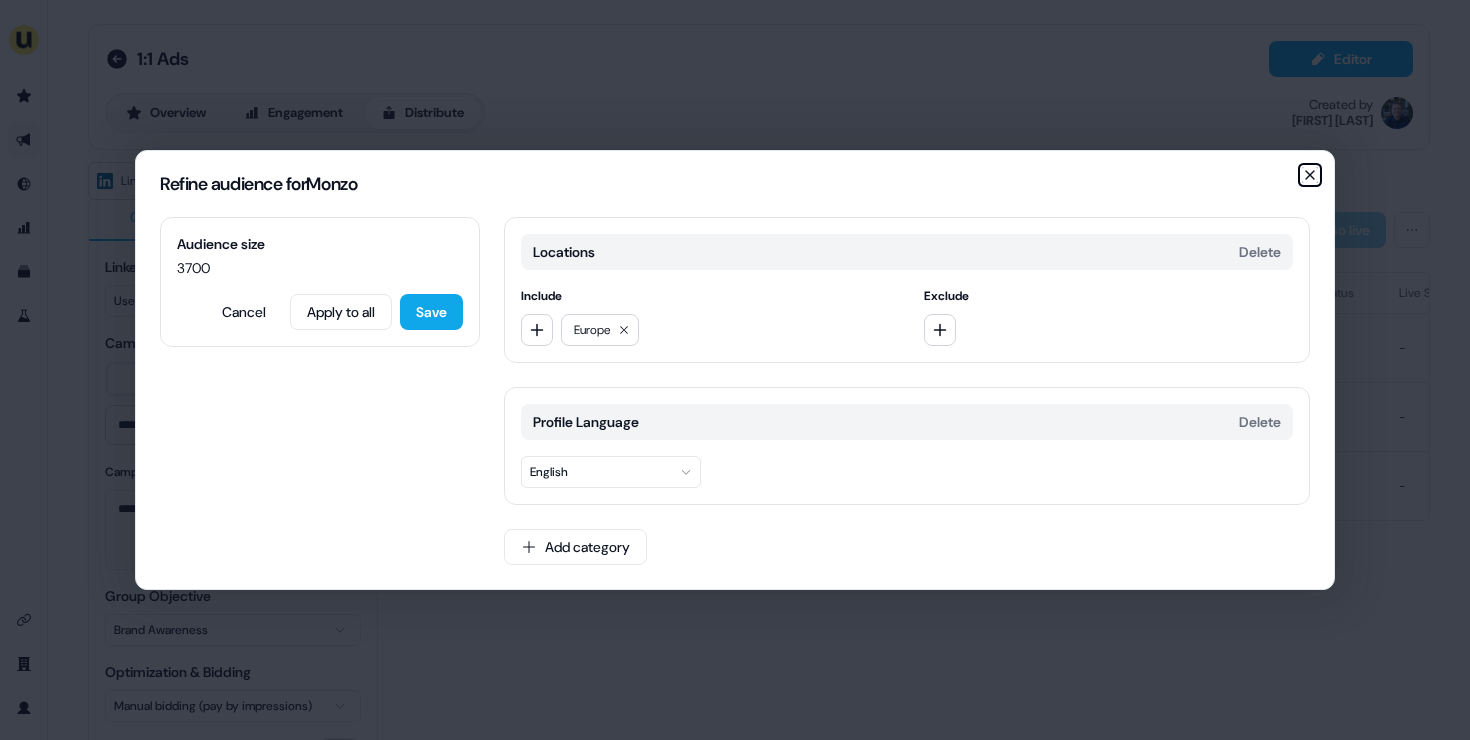 click 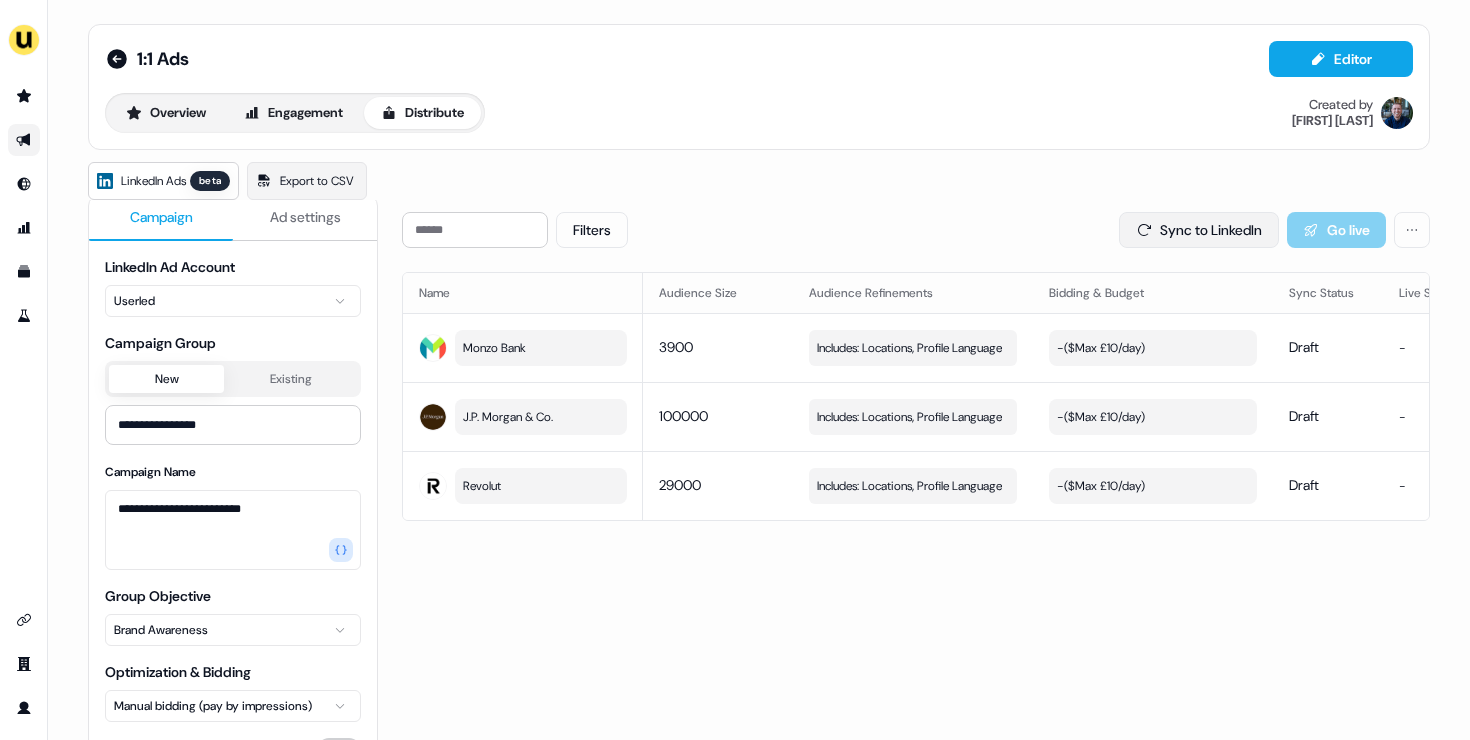 click on "Sync to LinkedIn" at bounding box center (1199, 230) 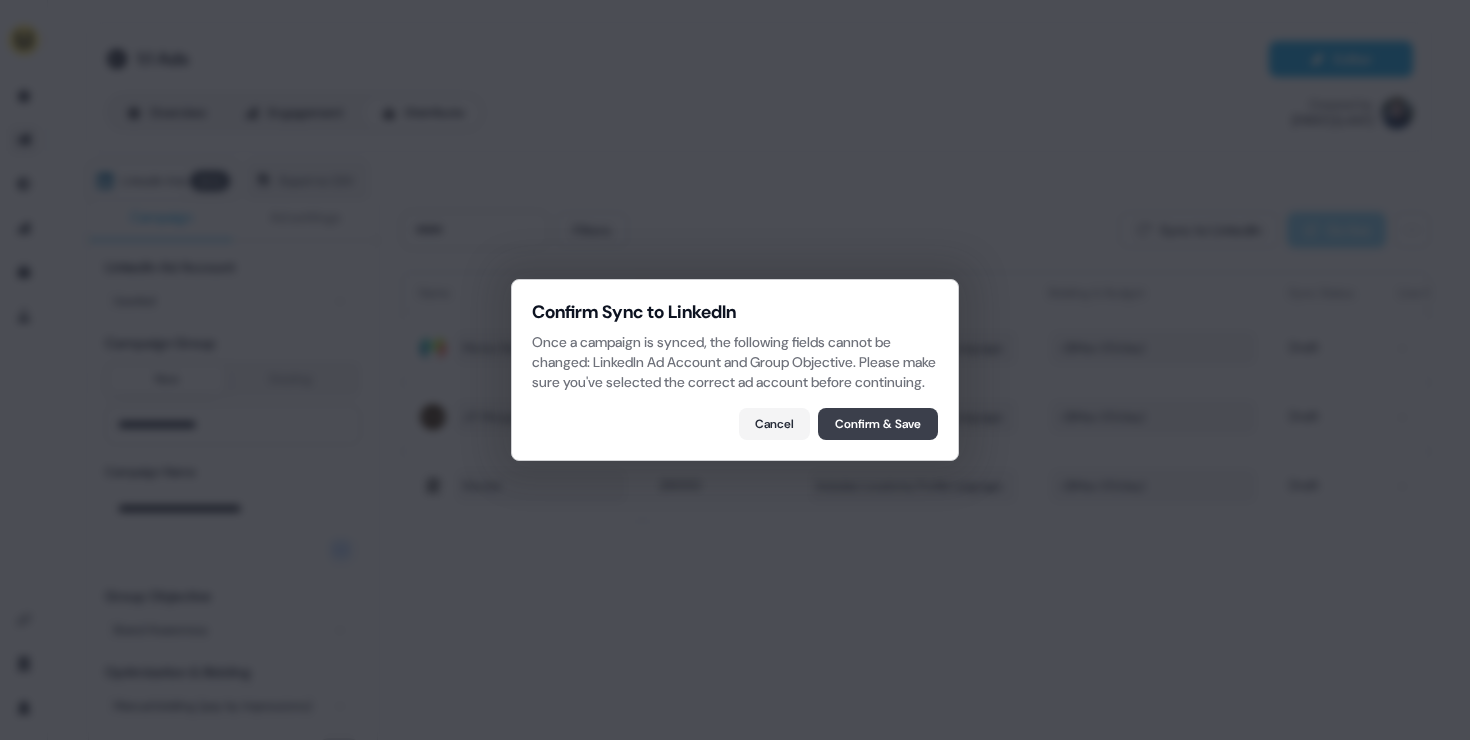 click on "Confirm & Save" at bounding box center (878, 424) 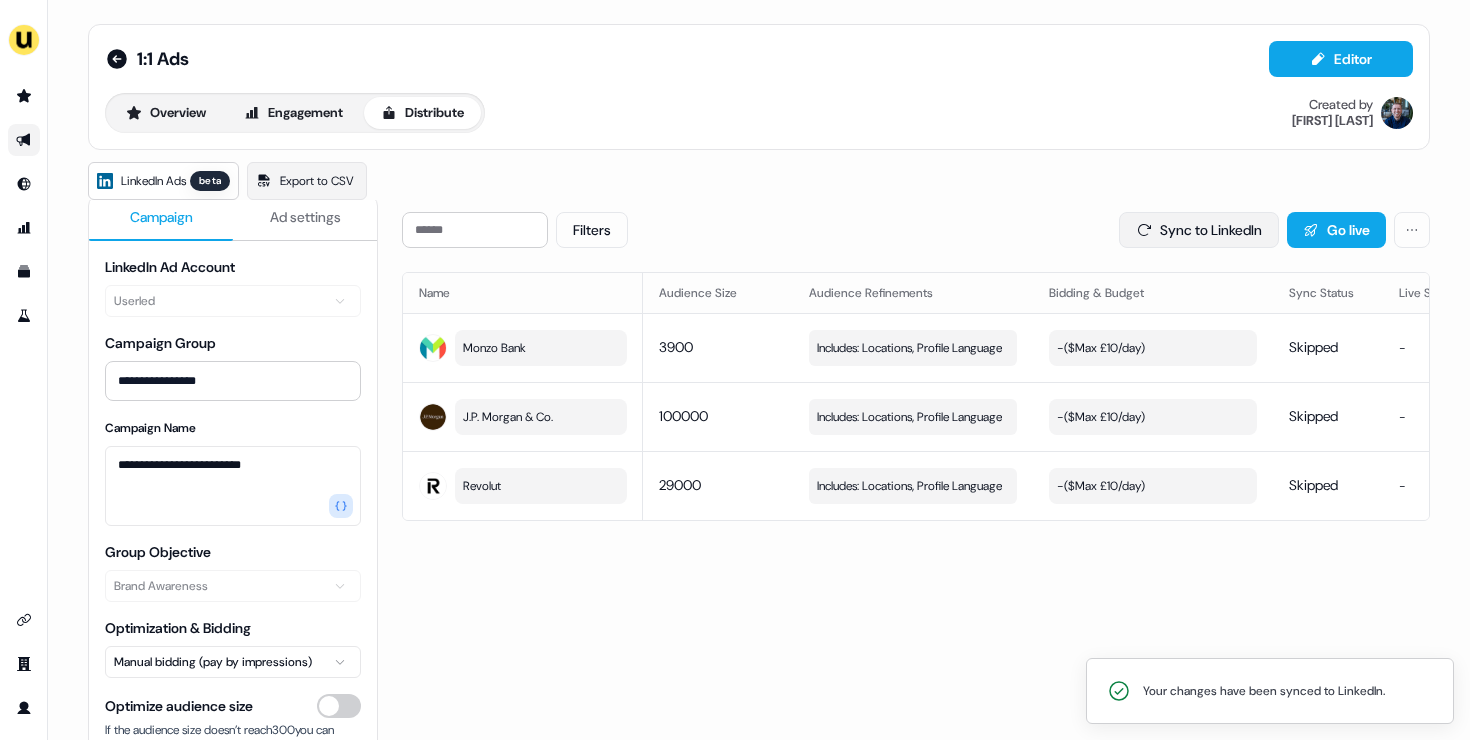 click on "Sync to LinkedIn" at bounding box center (1199, 230) 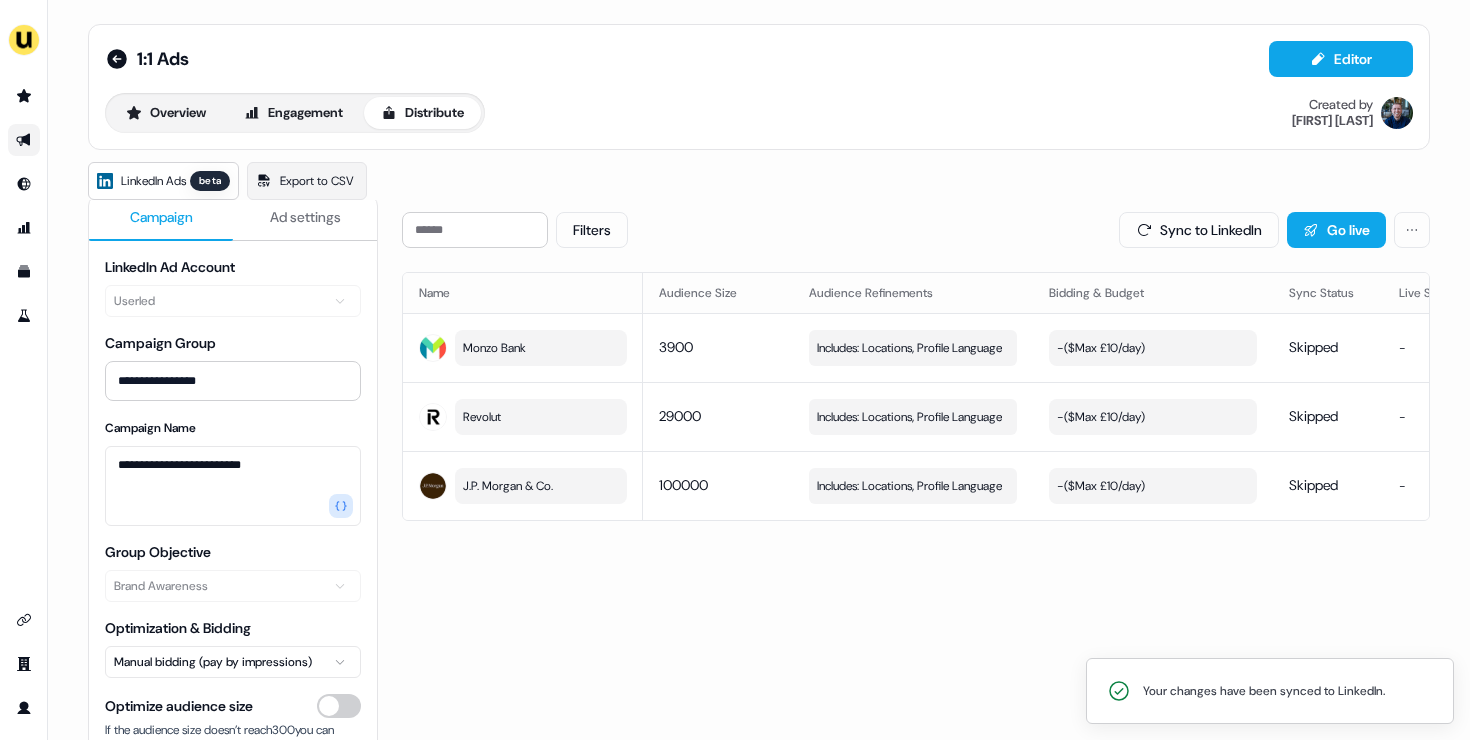 scroll, scrollTop: 200, scrollLeft: 0, axis: vertical 